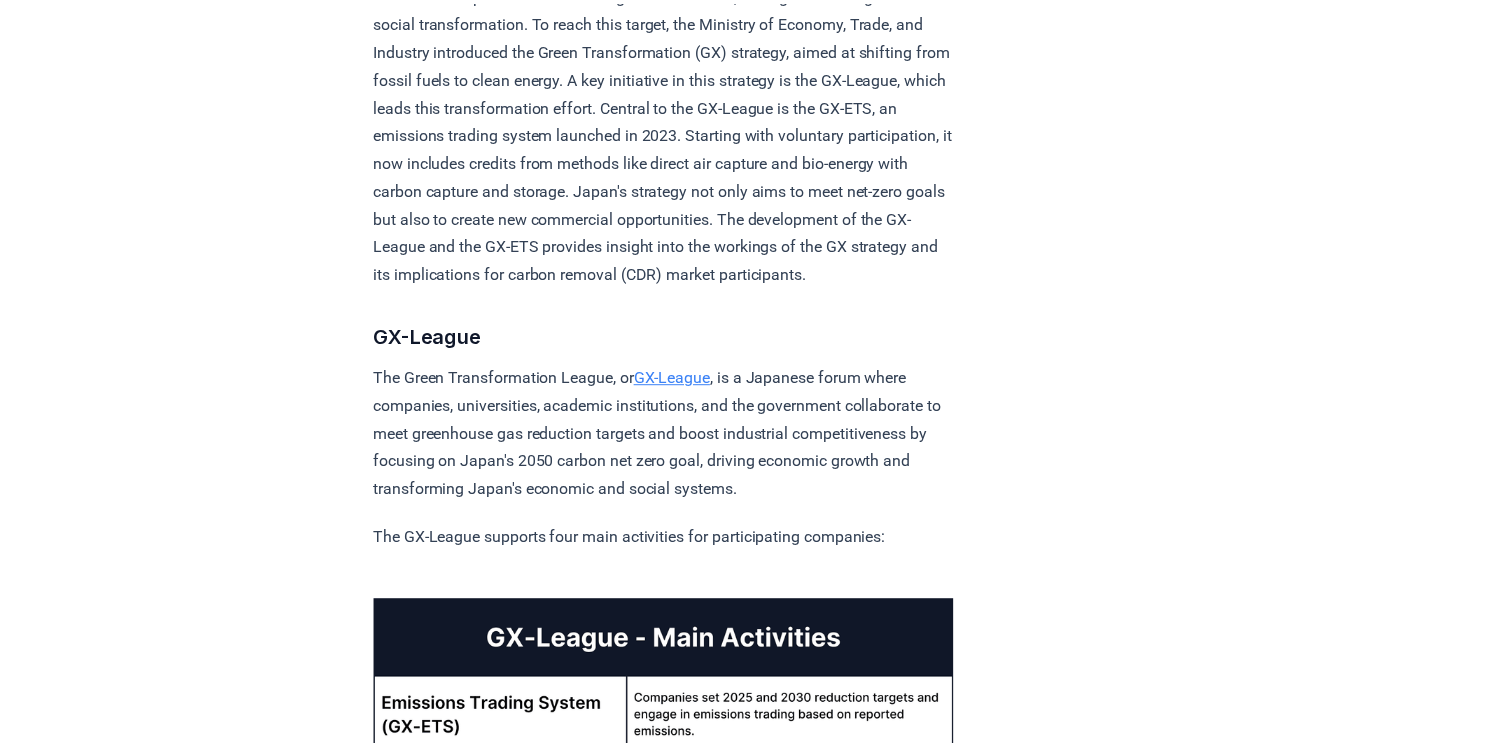 scroll, scrollTop: 1006, scrollLeft: 0, axis: vertical 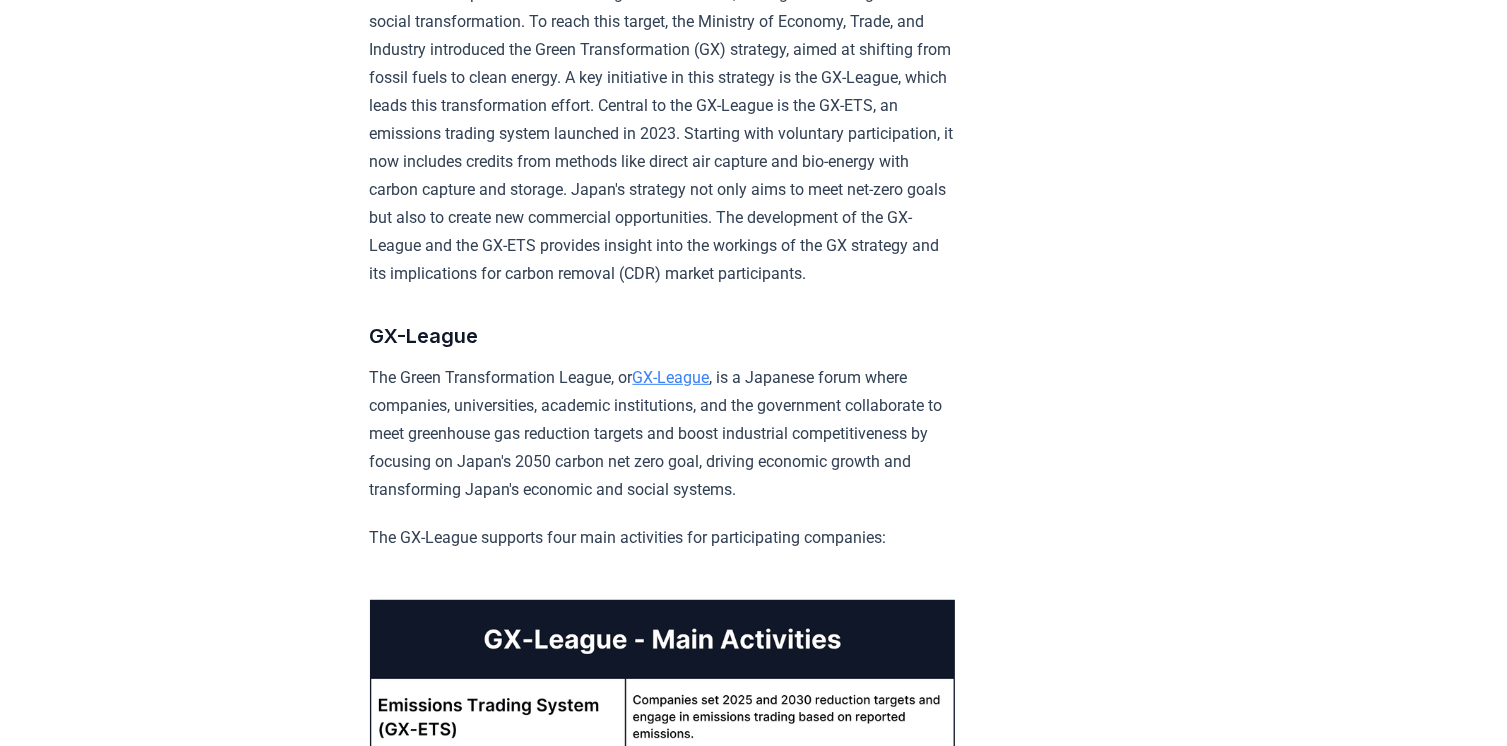 drag, startPoint x: 540, startPoint y: 228, endPoint x: 564, endPoint y: 220, distance: 25.298222 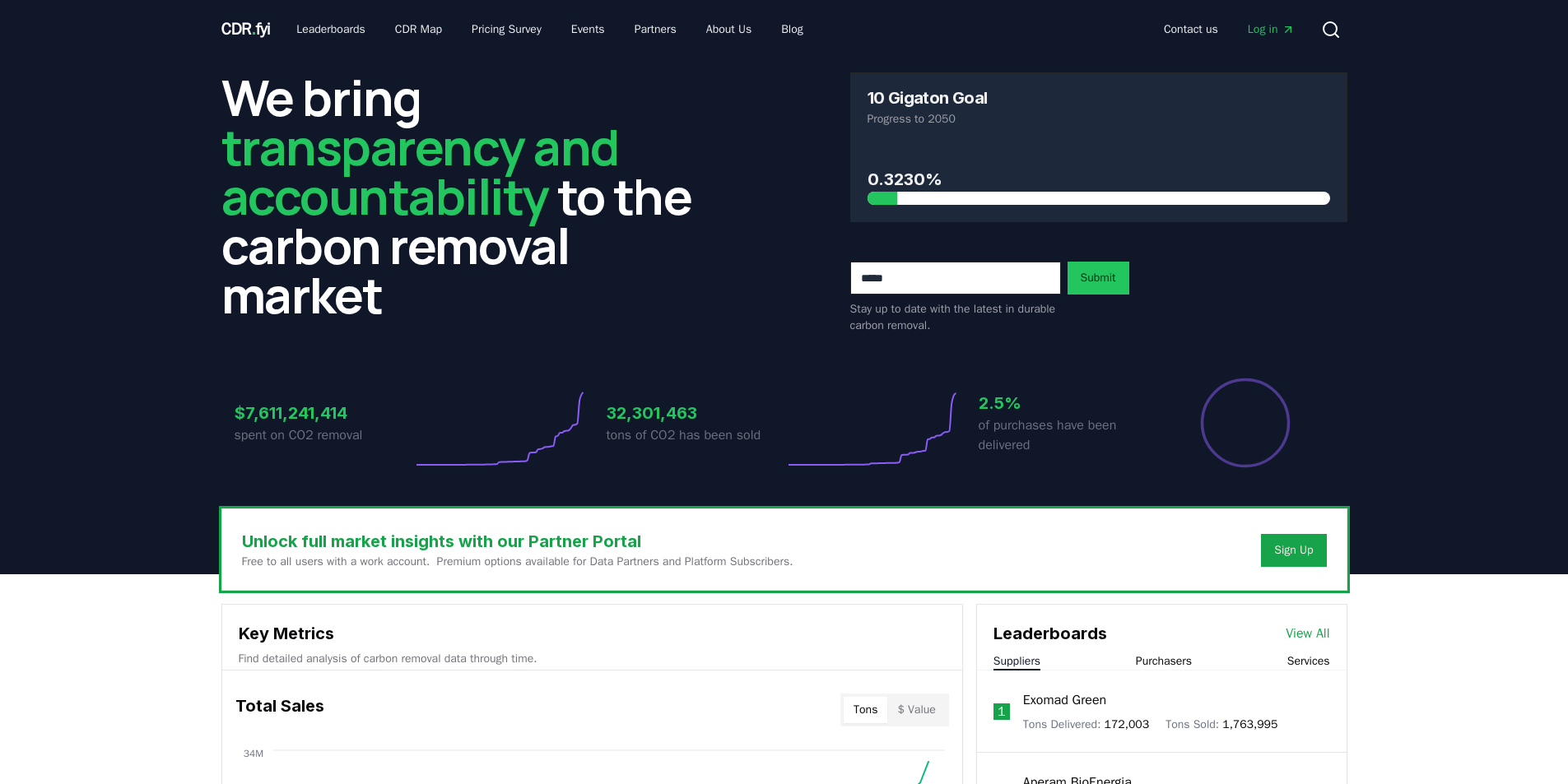 scroll, scrollTop: 0, scrollLeft: 0, axis: both 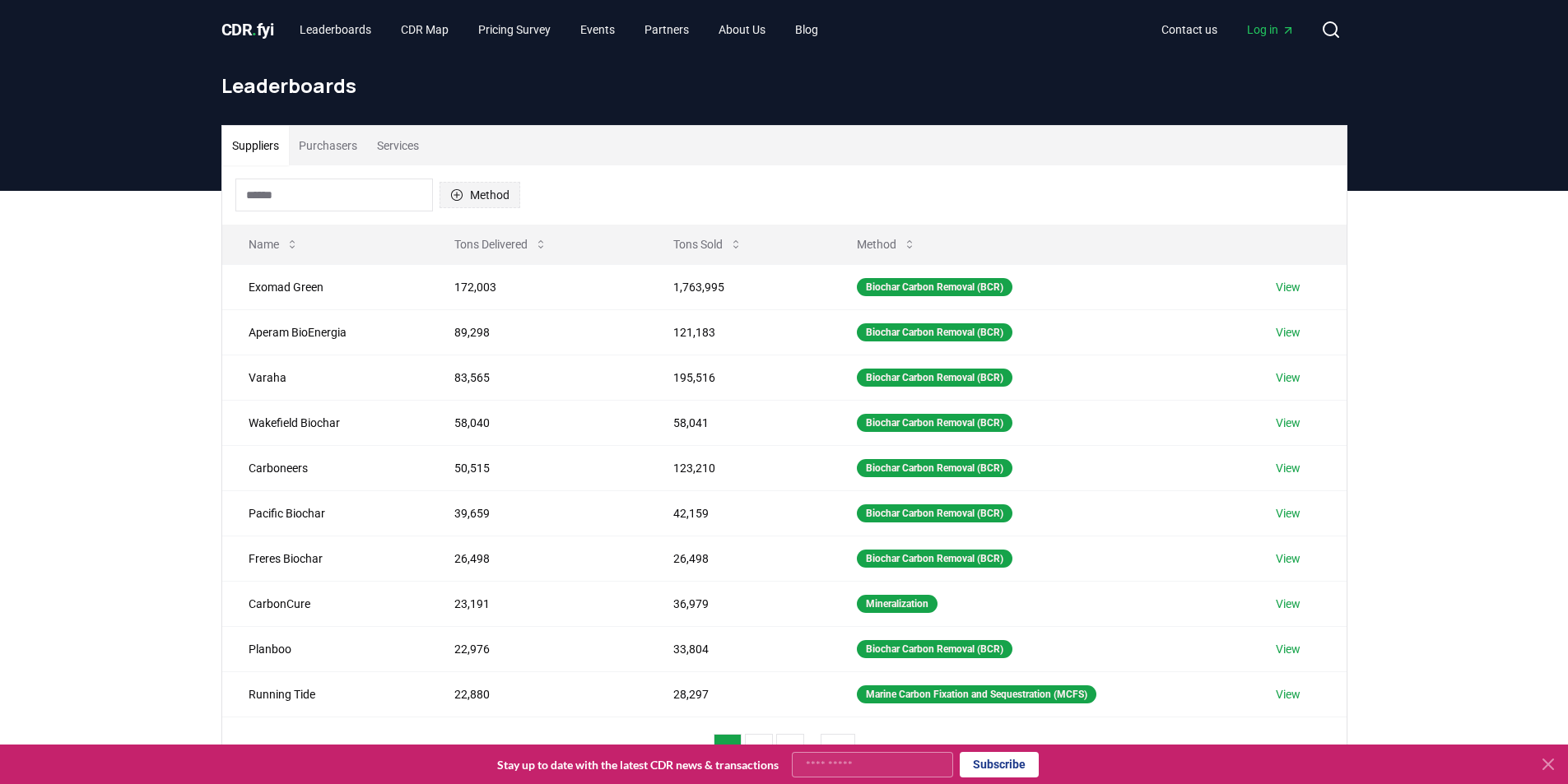 click on "Method" at bounding box center (480, 195) 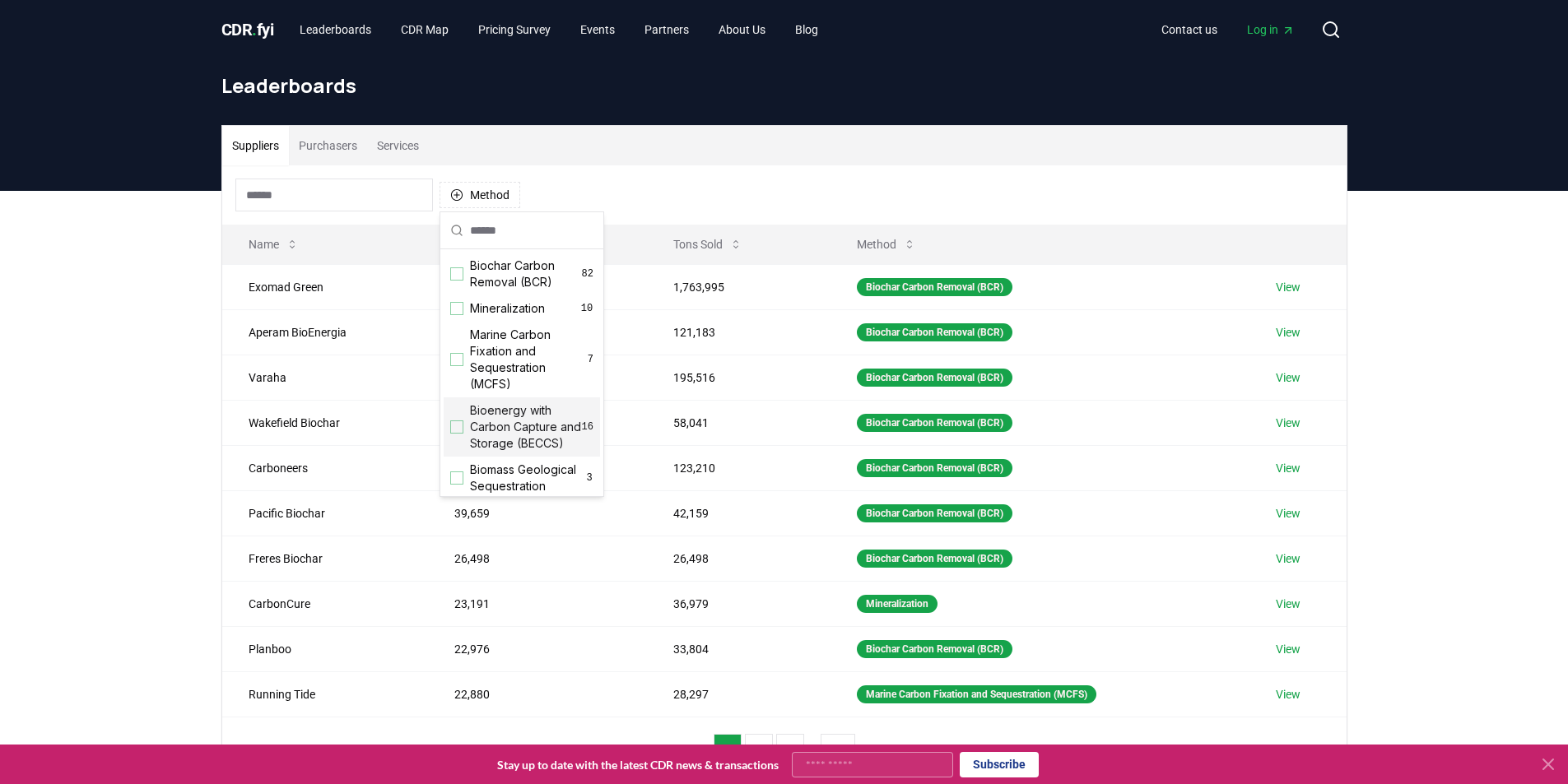 click on "Bioenergy with Carbon Capture and Storage (BECCS) 16" at bounding box center [522, 427] 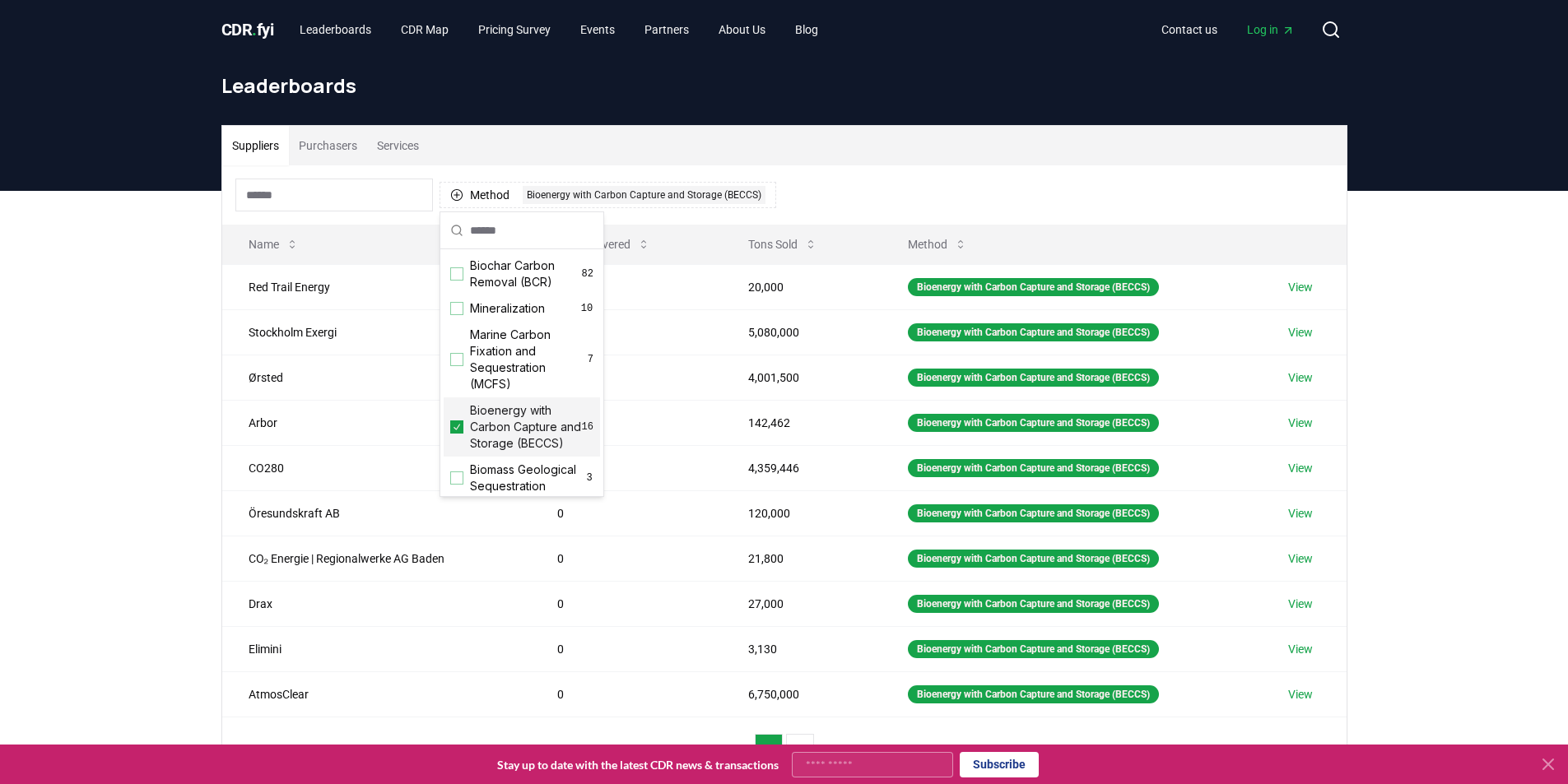 click on "Suppliers Purchasers Services Method 1 Bioenergy with Carbon Capture and Storage (BECCS) Name Tons Delivered Tons Sold Method Red Trail Energy 20,000 20,000 Bioenergy with Carbon Capture and Storage (BECCS) View Stockholm Exergi 0 5,080,000 Bioenergy with Carbon Capture and Storage (BECCS) View Ørsted 0 4,001,500 Bioenergy with Carbon Capture and Storage (BECCS) View Arbor 0 142,462 Bioenergy with Carbon Capture and Storage (BECCS) View CO280 0 4,359,446 Bioenergy with Carbon Capture and Storage (BECCS) View Öresundskraft AB 0 120,000 Bioenergy with Carbon Capture and Storage (BECCS) View CO₂ Energie | Regionalwerke AG Baden 0 21,800 Bioenergy with Carbon Capture and Storage (BECCS) View Drax 0 27,000 Bioenergy with Carbon Capture and Storage (BECCS) View Elimini 0 3,130 Bioenergy with Carbon Capture and Storage (BECCS) View AtmosClear 0 6,750,000 Bioenergy with Carbon Capture and Storage (BECCS) View 1 2" at bounding box center (784, 520) 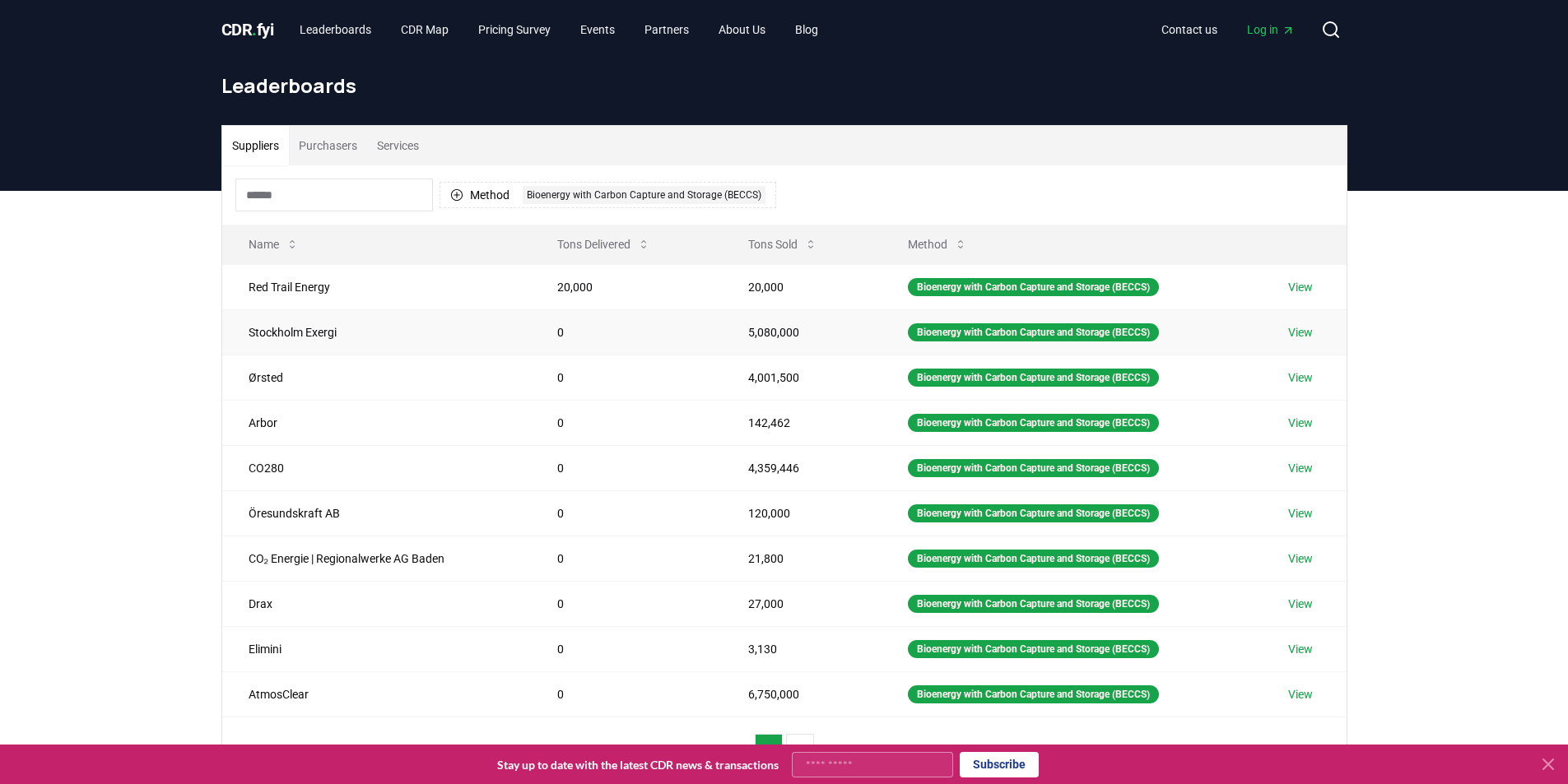 scroll, scrollTop: 82, scrollLeft: 0, axis: vertical 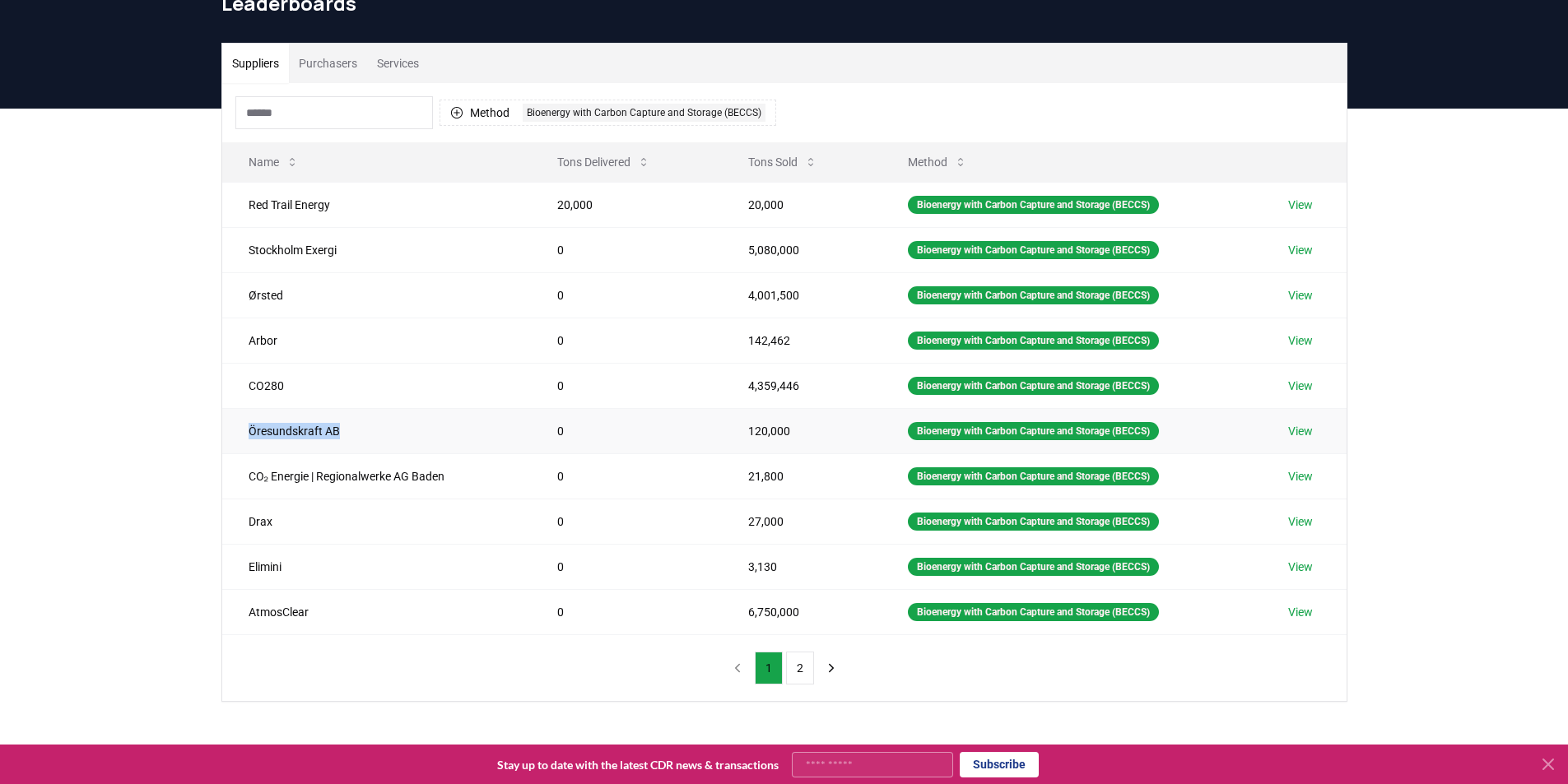 drag, startPoint x: 245, startPoint y: 430, endPoint x: 342, endPoint y: 428, distance: 97.02062 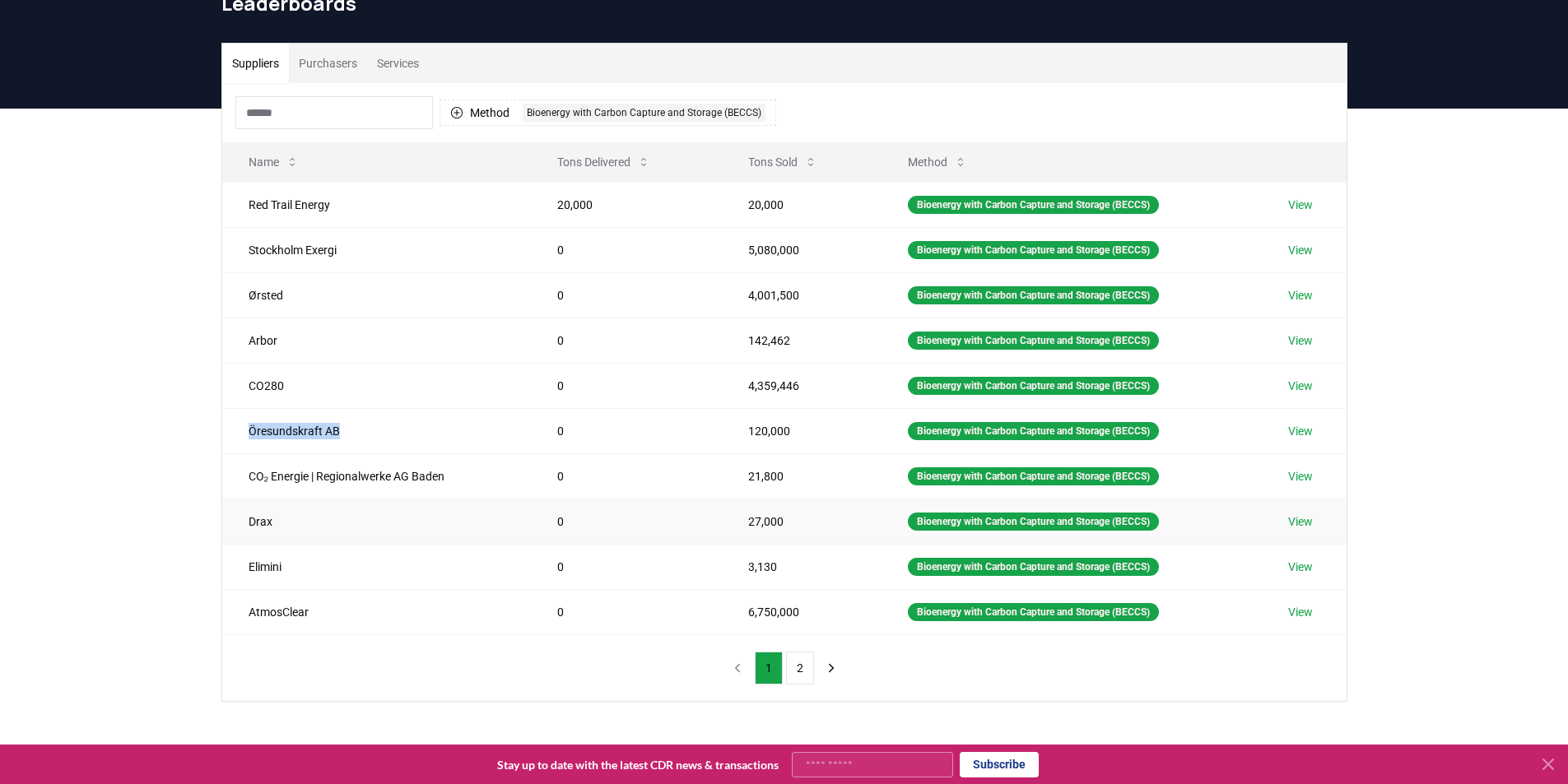 copy on "Öresundskraft AB" 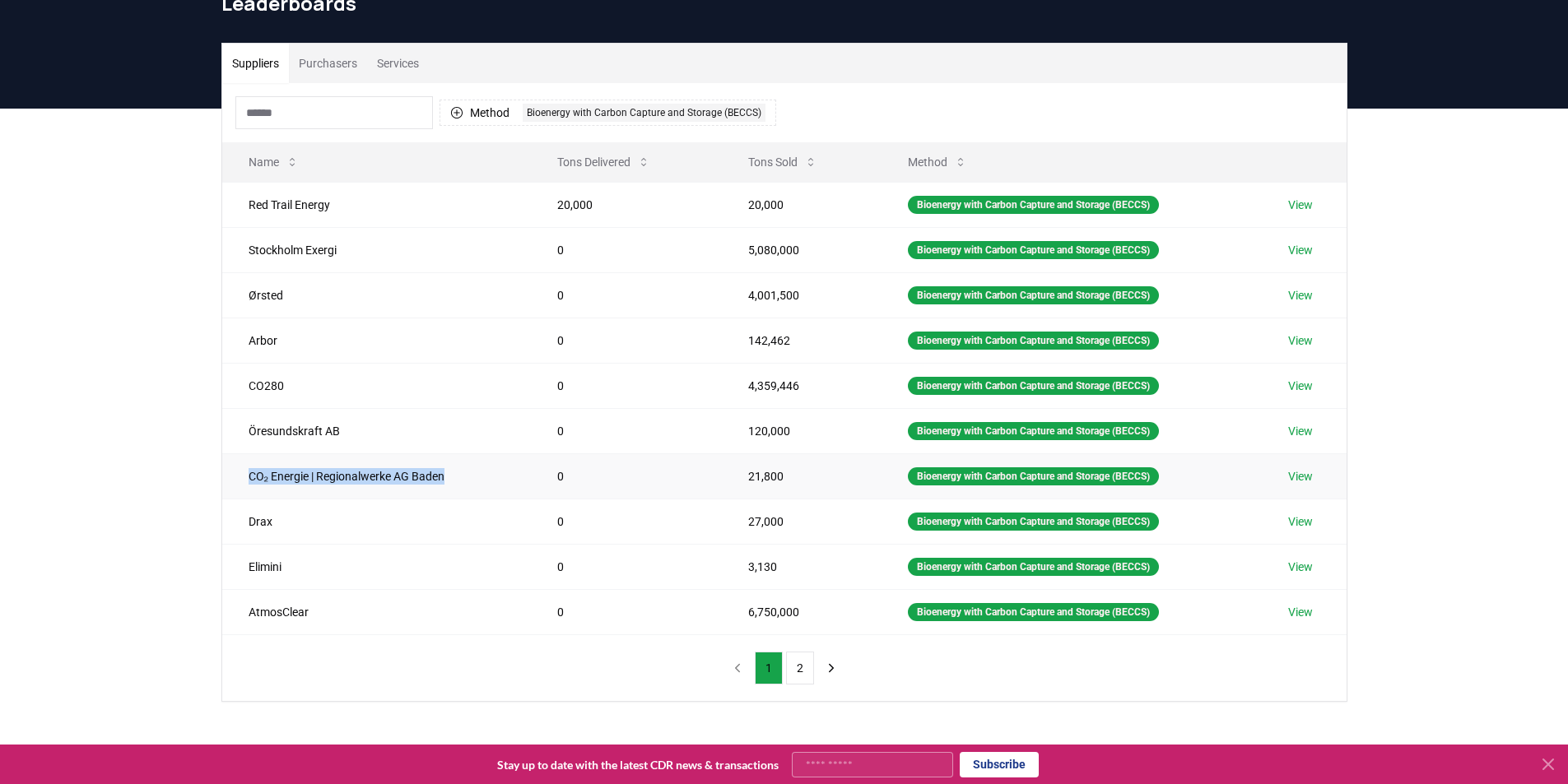 drag, startPoint x: 245, startPoint y: 480, endPoint x: 449, endPoint y: 480, distance: 204 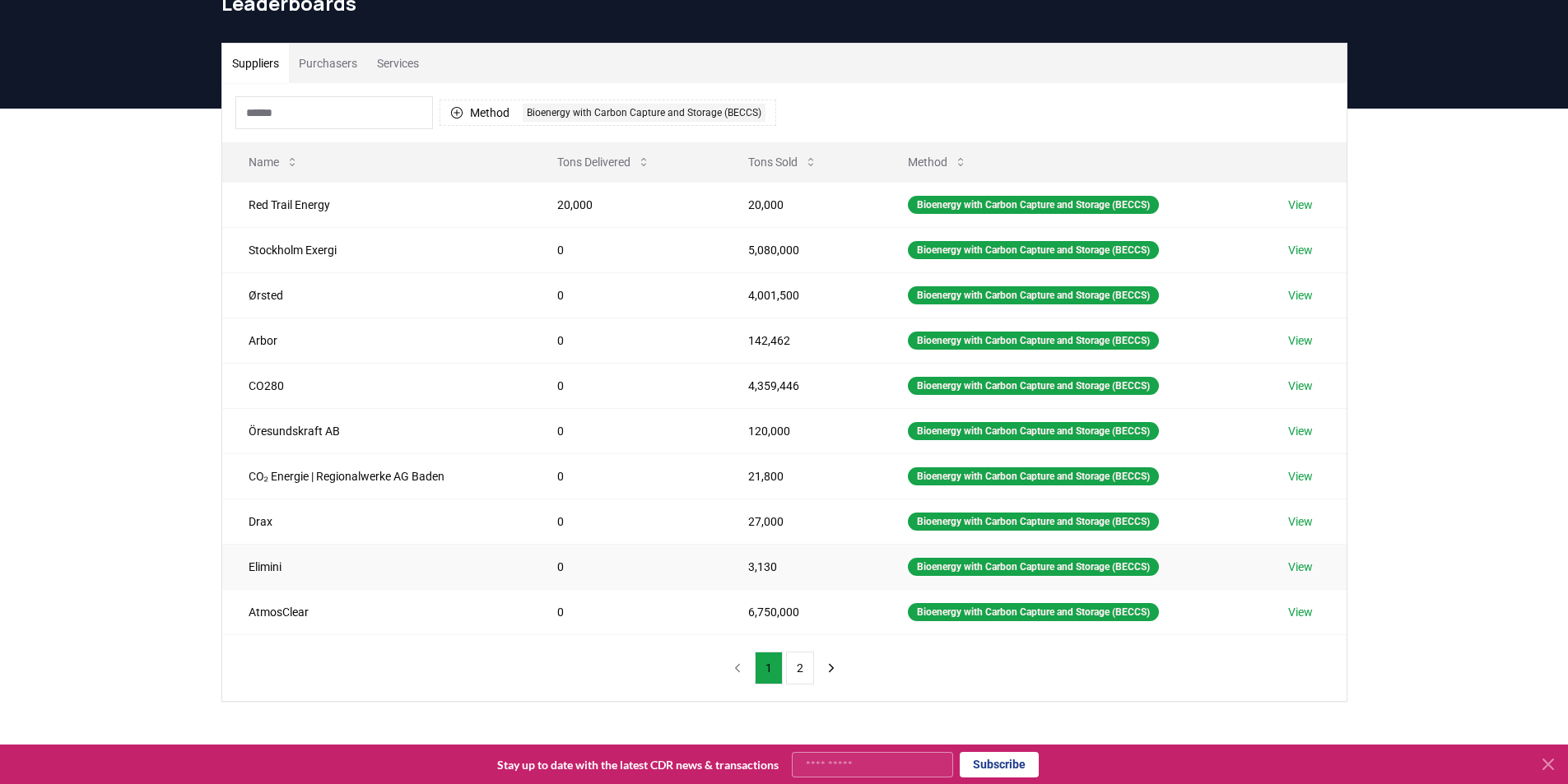 click on "Elimini" at bounding box center [376, 566] 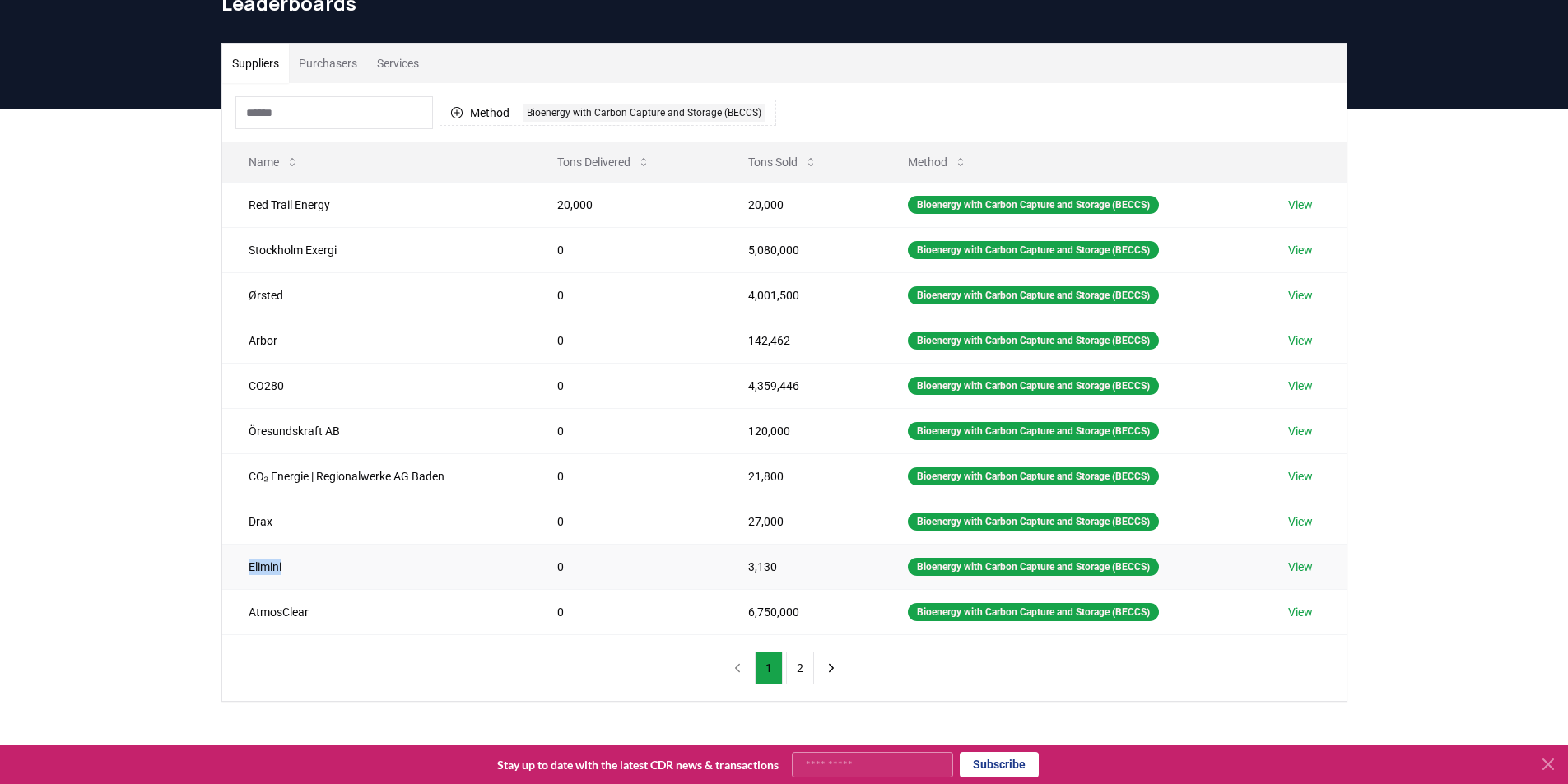 click on "Elimini" at bounding box center [376, 566] 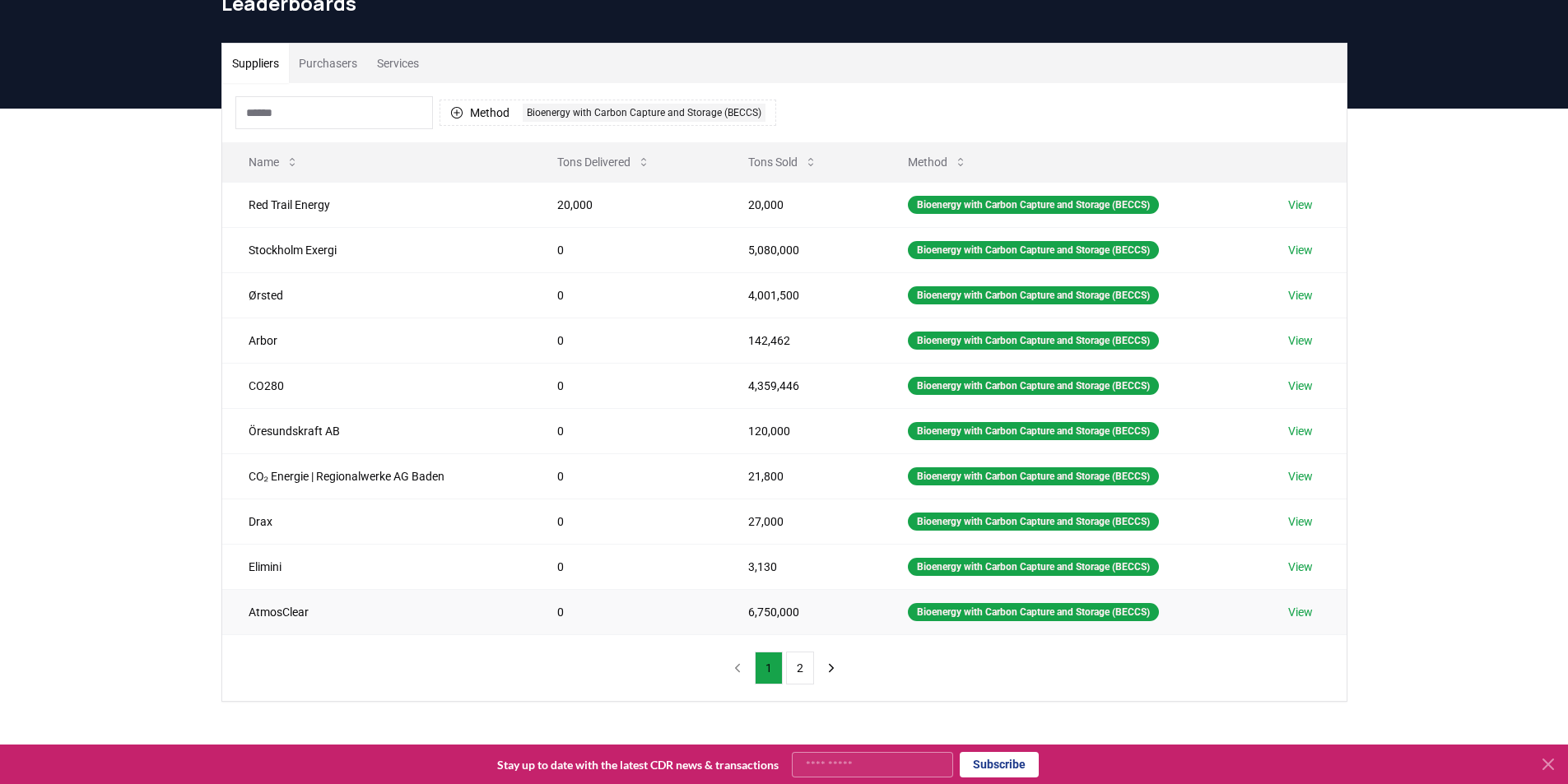 click on "AtmosClear" at bounding box center [376, 611] 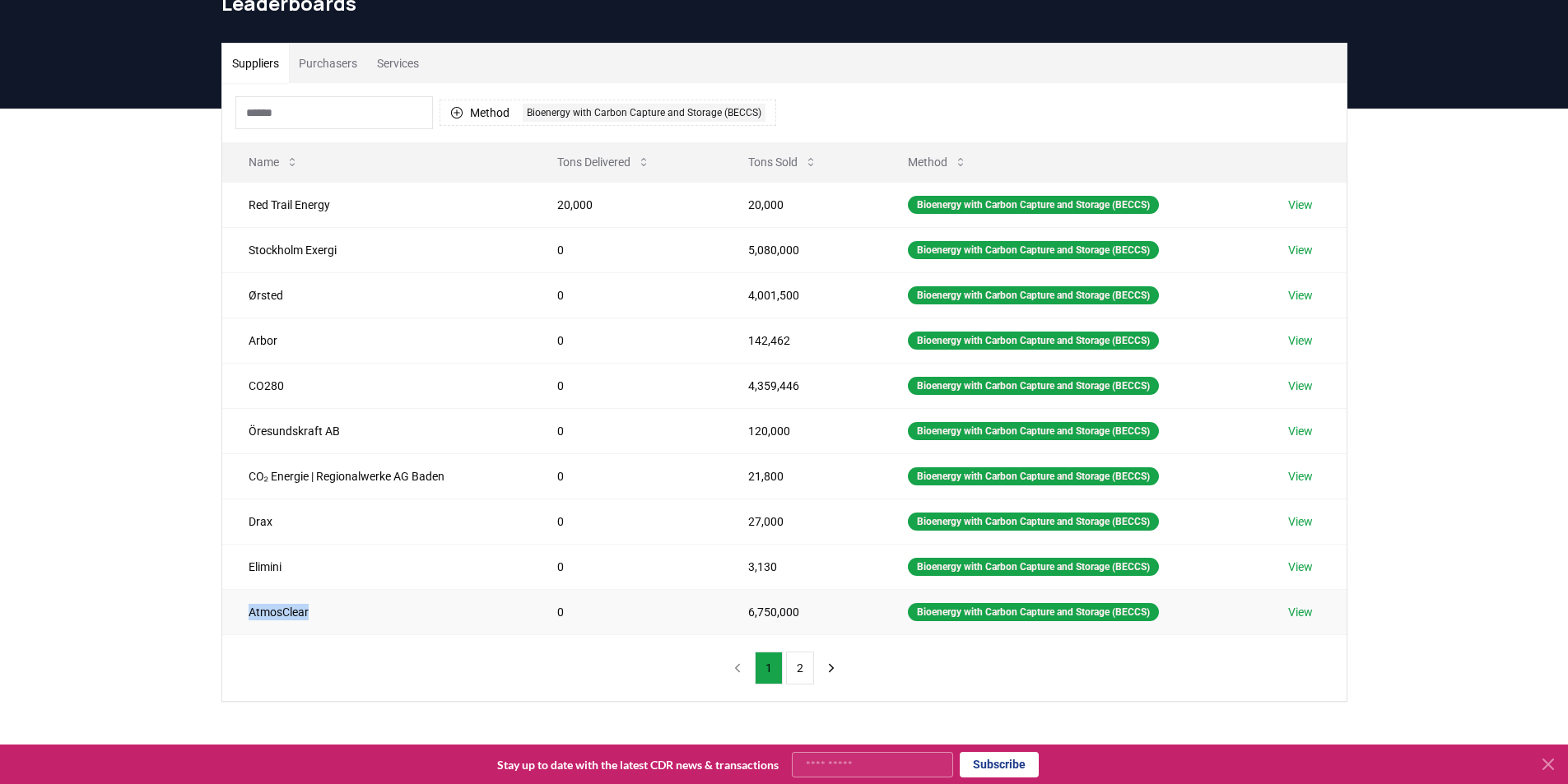 click on "AtmosClear" at bounding box center (376, 611) 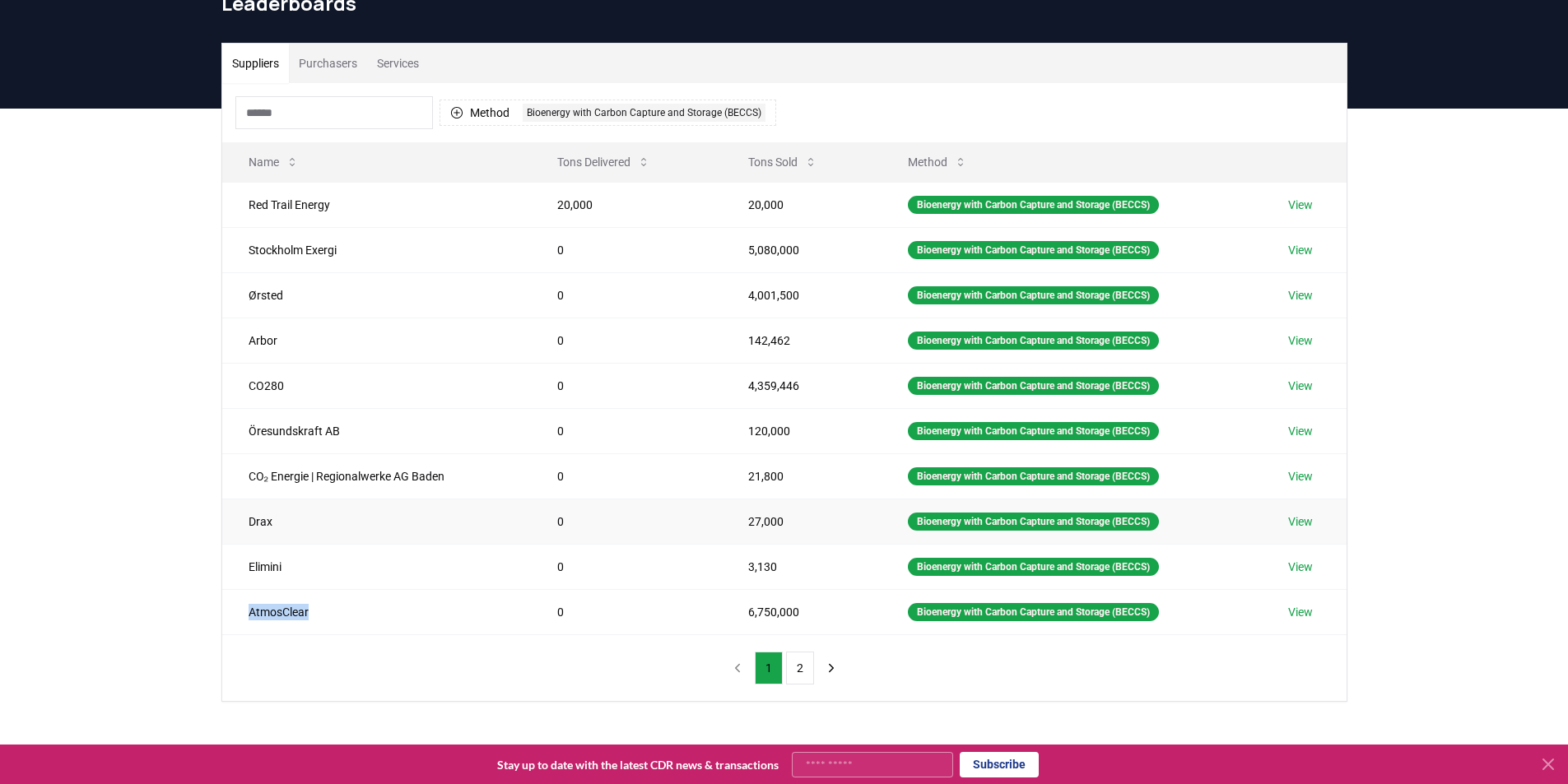 copy on "AtmosClear" 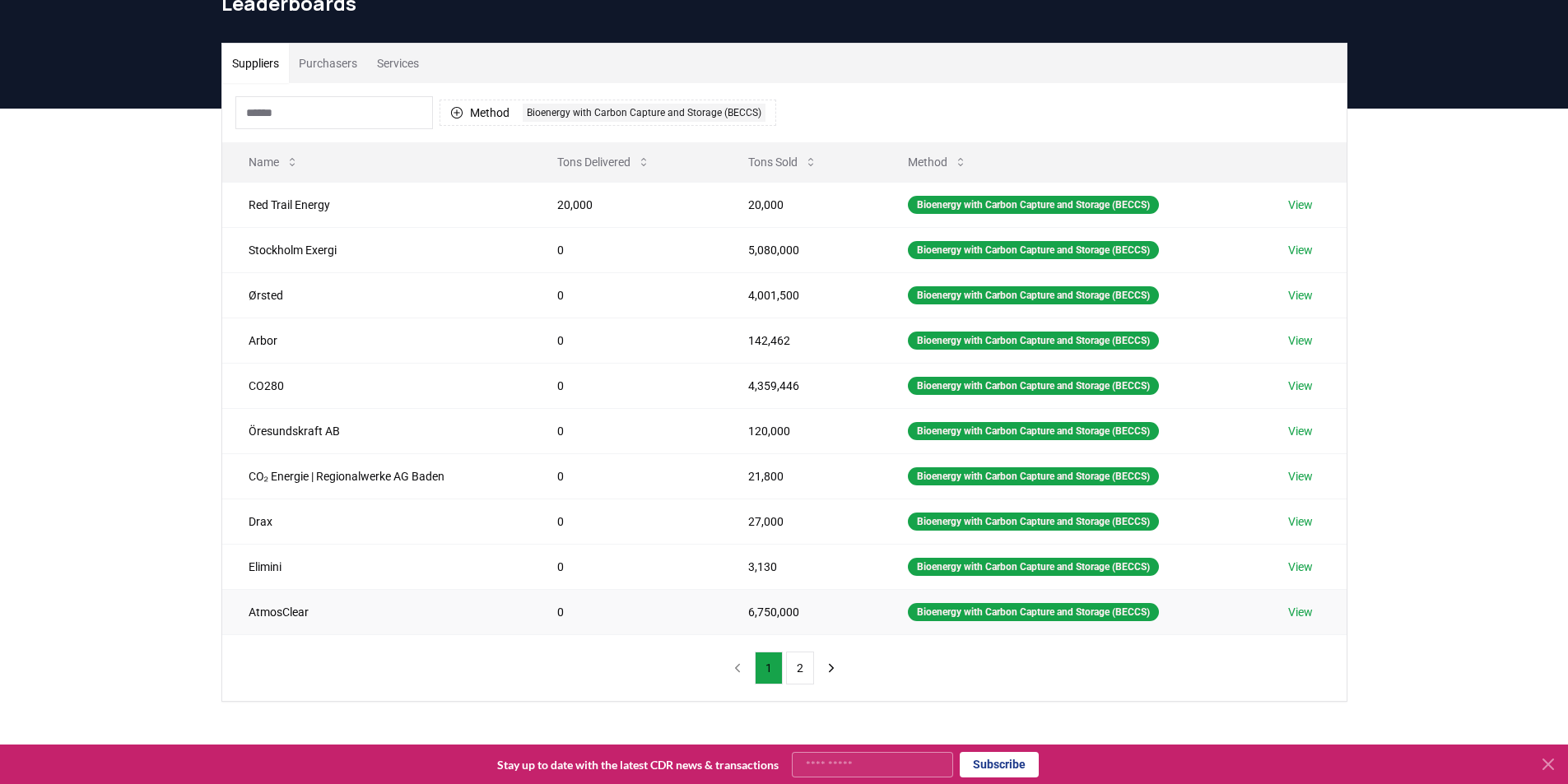drag, startPoint x: 142, startPoint y: 596, endPoint x: 244, endPoint y: 596, distance: 102 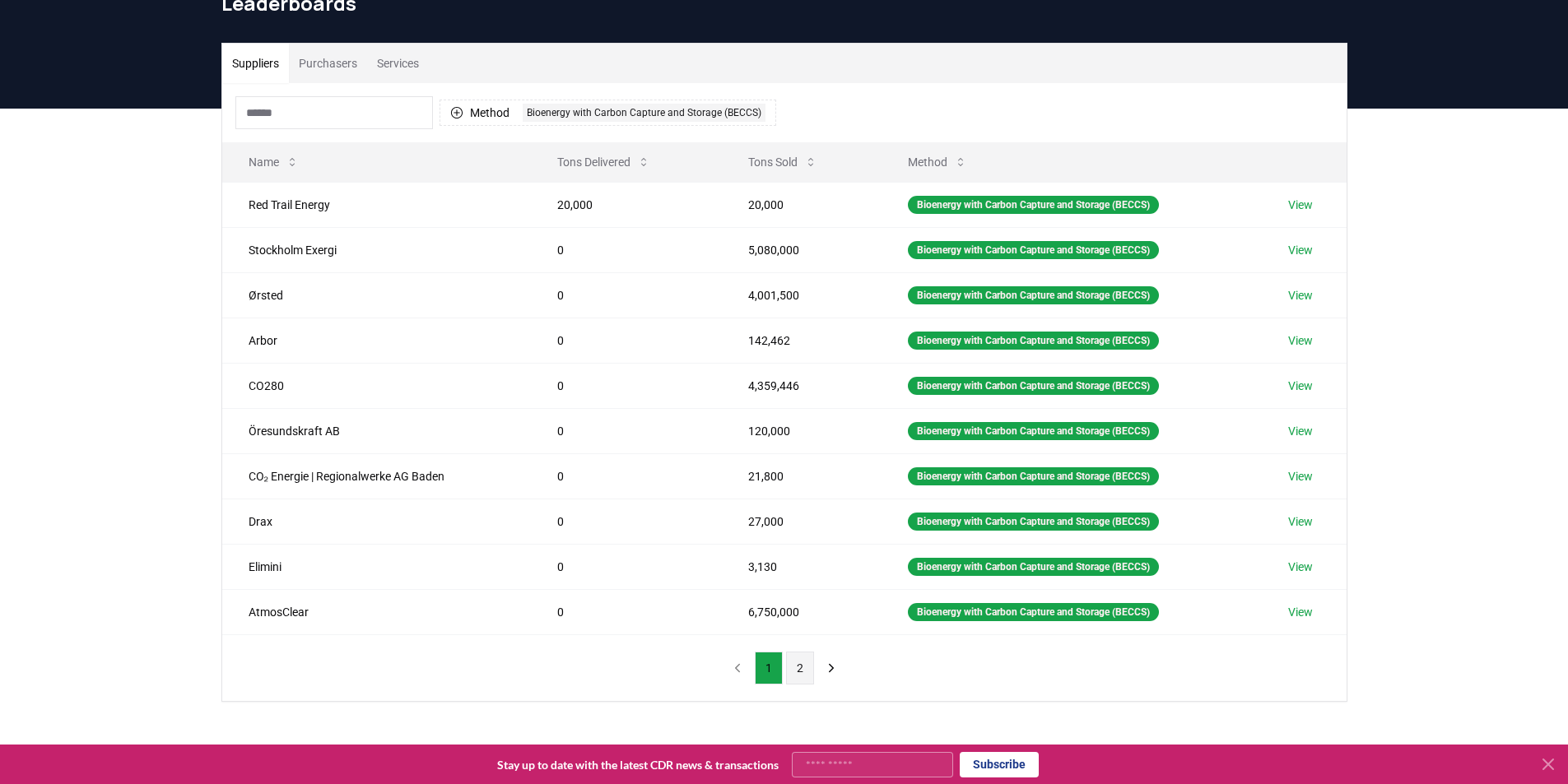click on "2" at bounding box center (800, 668) 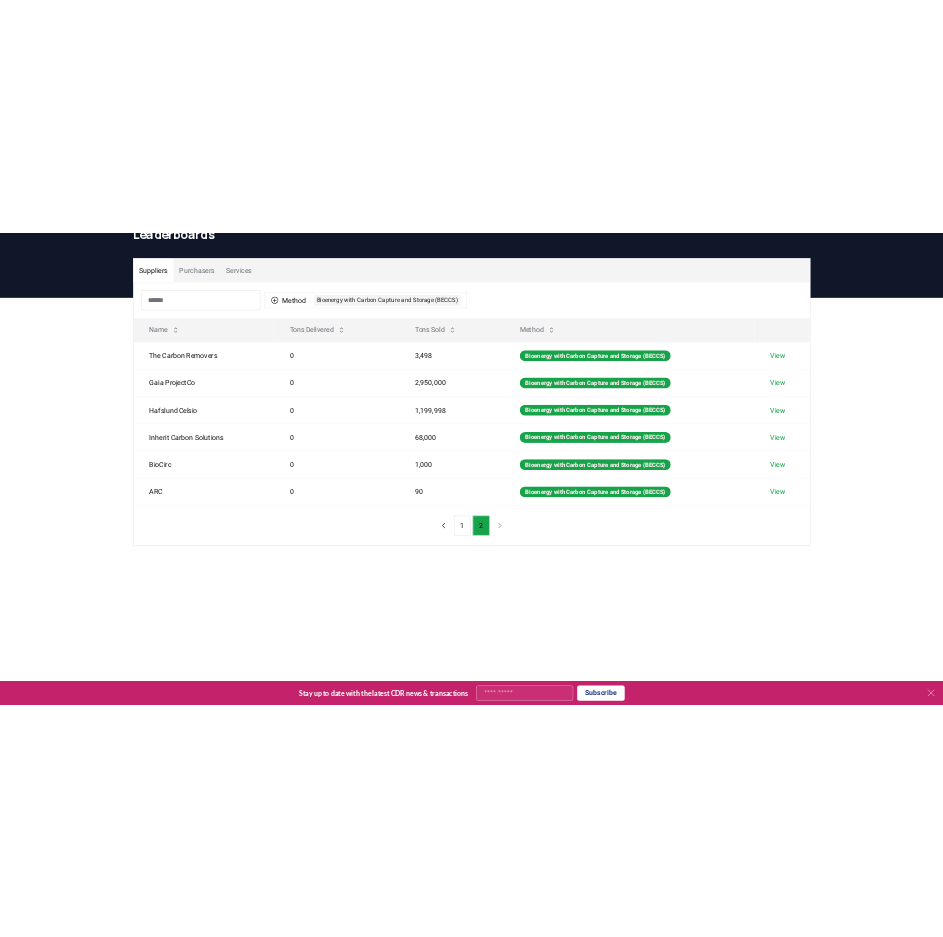 scroll, scrollTop: 0, scrollLeft: 0, axis: both 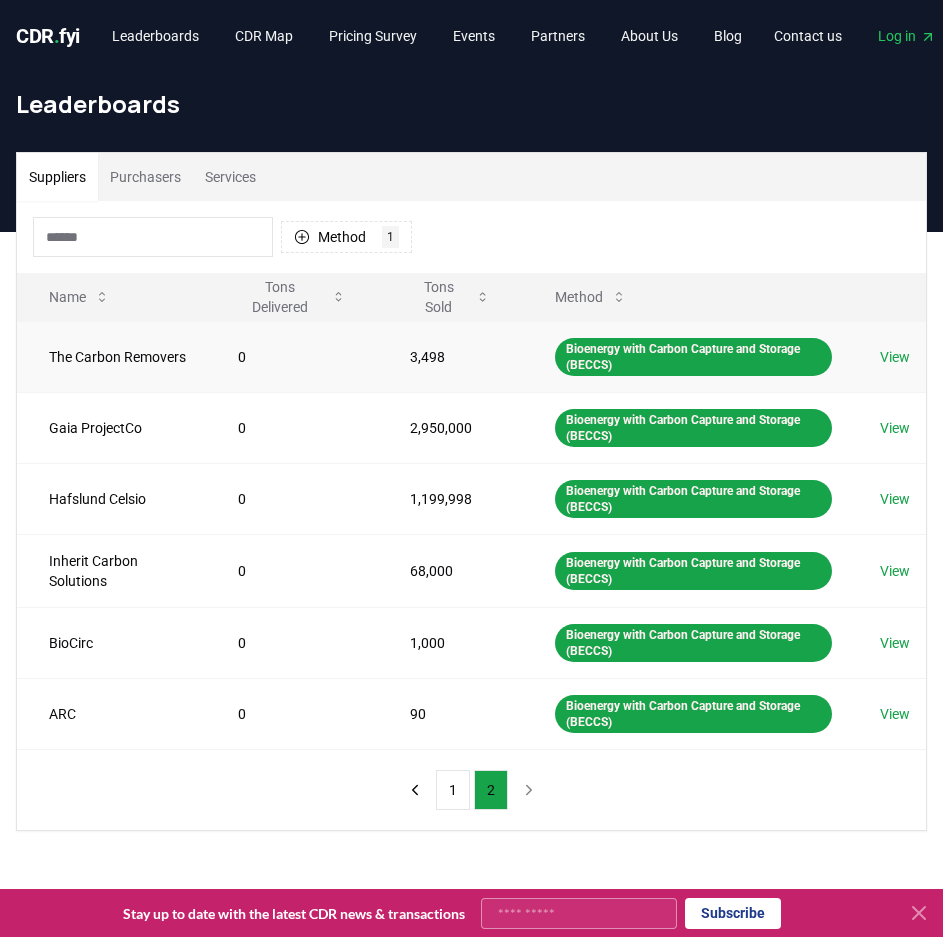 click on "The Carbon Removers" at bounding box center [111, 356] 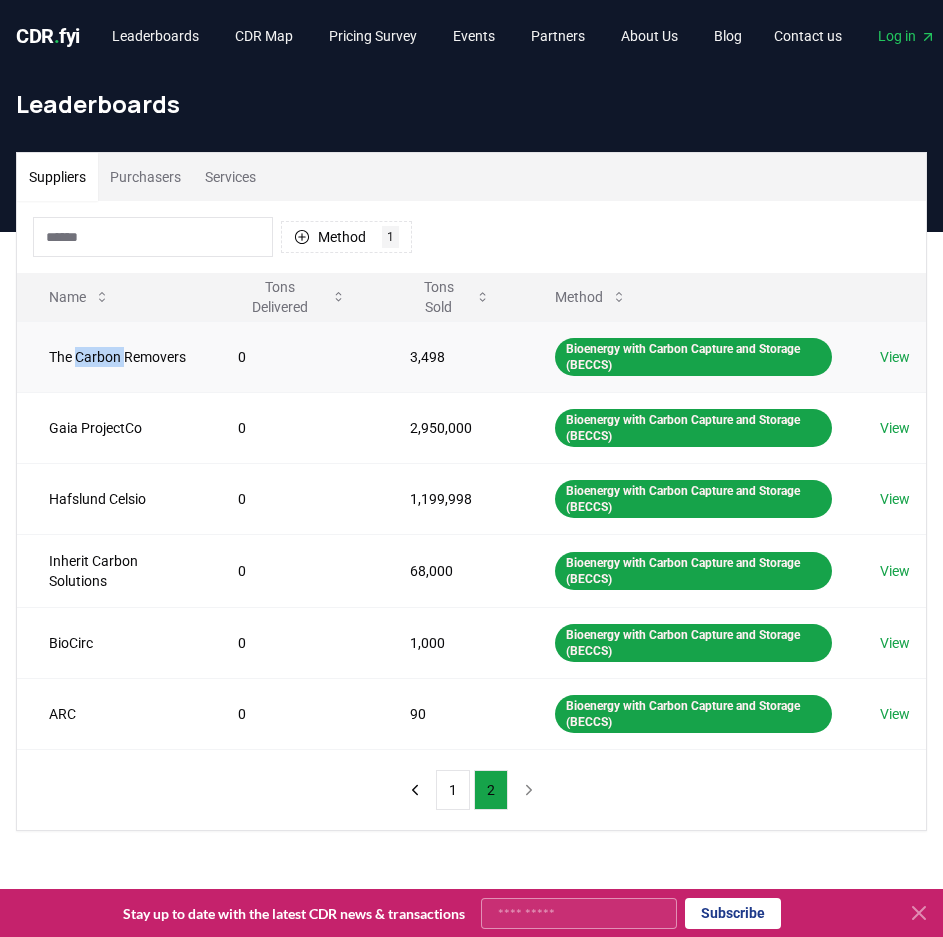 click on "The Carbon Removers" at bounding box center (111, 356) 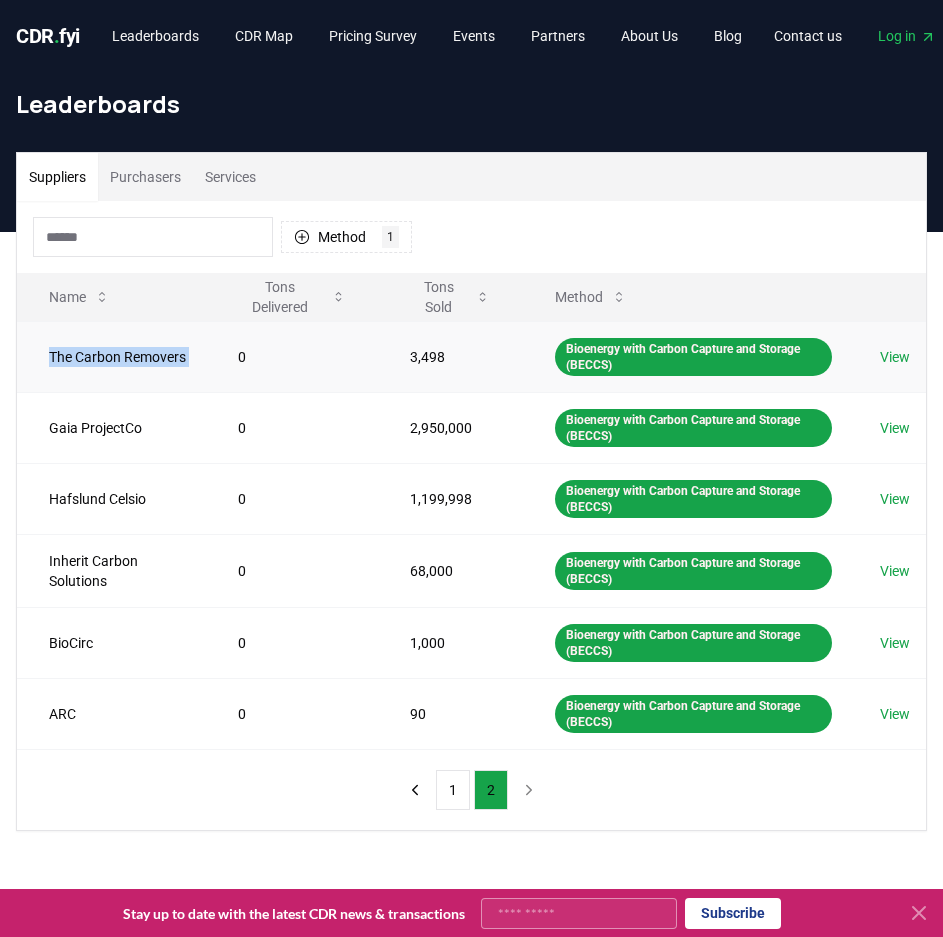 click on "The Carbon Removers" at bounding box center (111, 356) 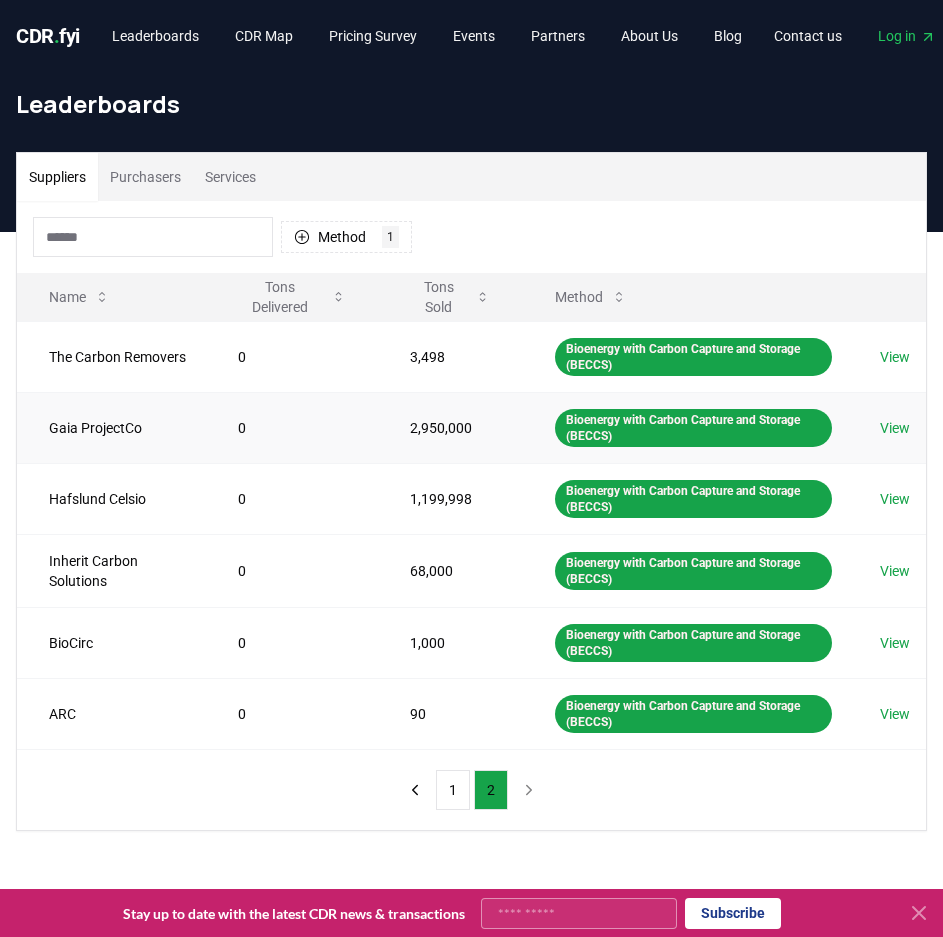 click on "Gaia ProjectCo" at bounding box center (111, 427) 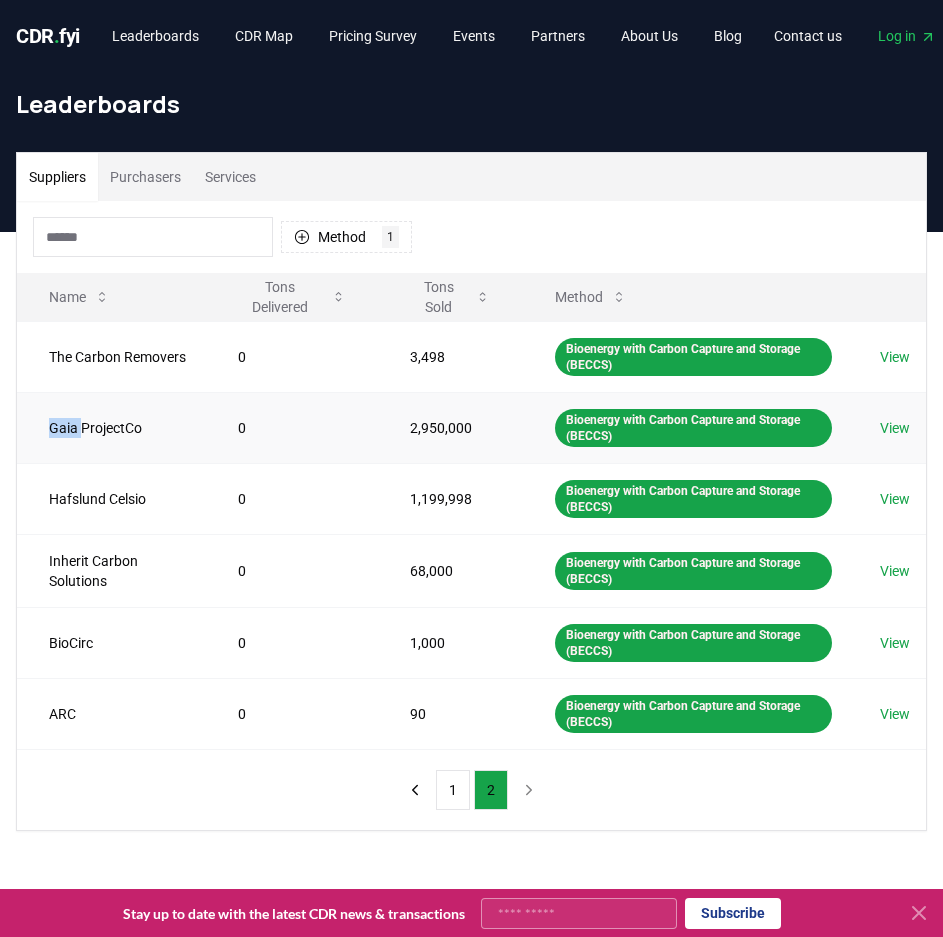 click on "Gaia ProjectCo" at bounding box center [111, 427] 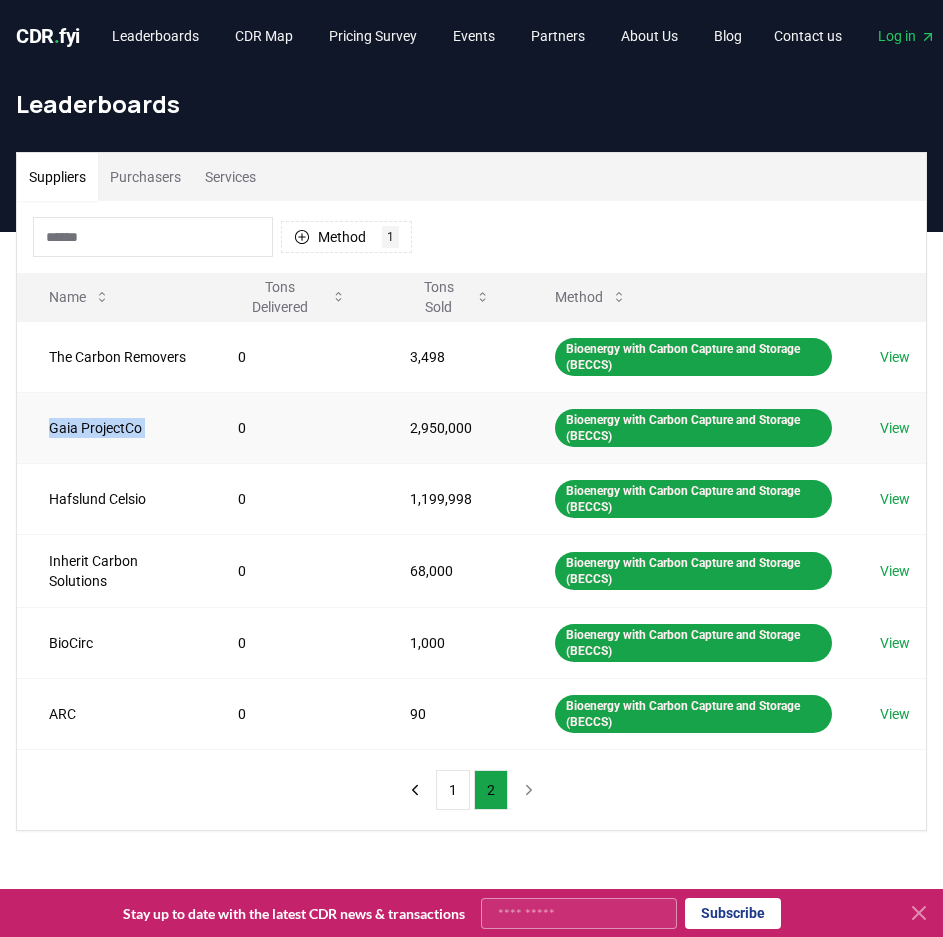 click on "Gaia ProjectCo" at bounding box center [111, 427] 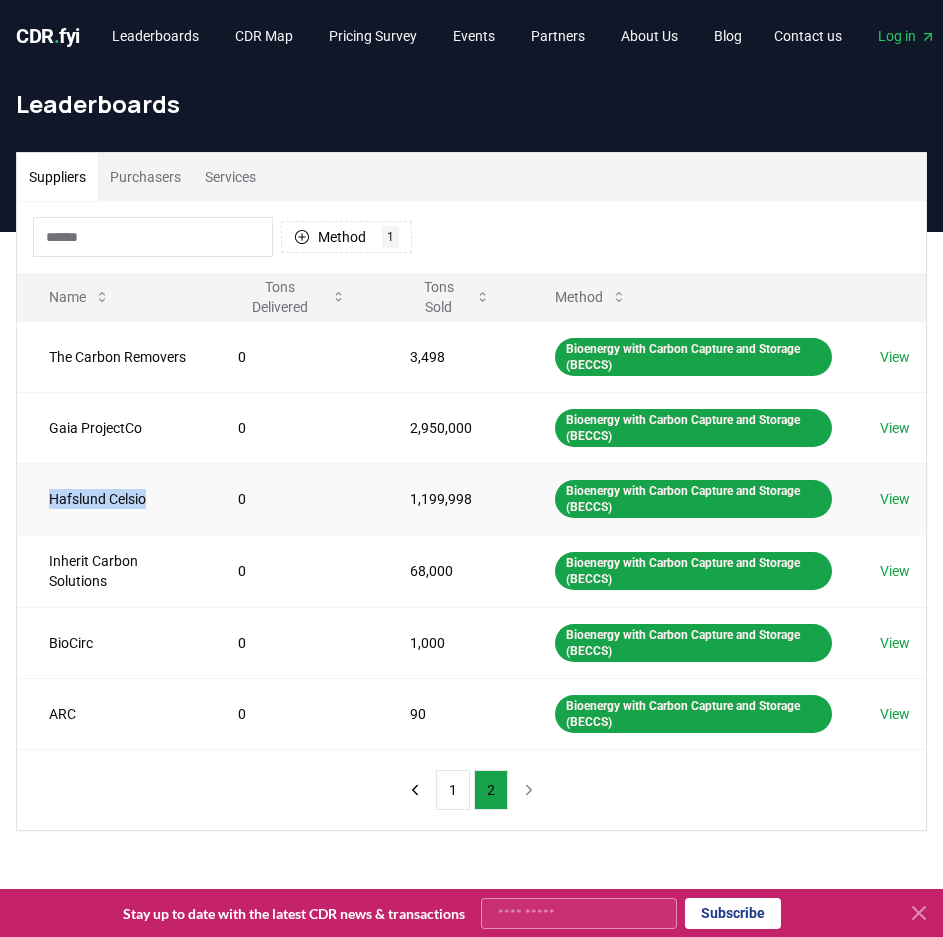 drag, startPoint x: 49, startPoint y: 499, endPoint x: 147, endPoint y: 497, distance: 98.02041 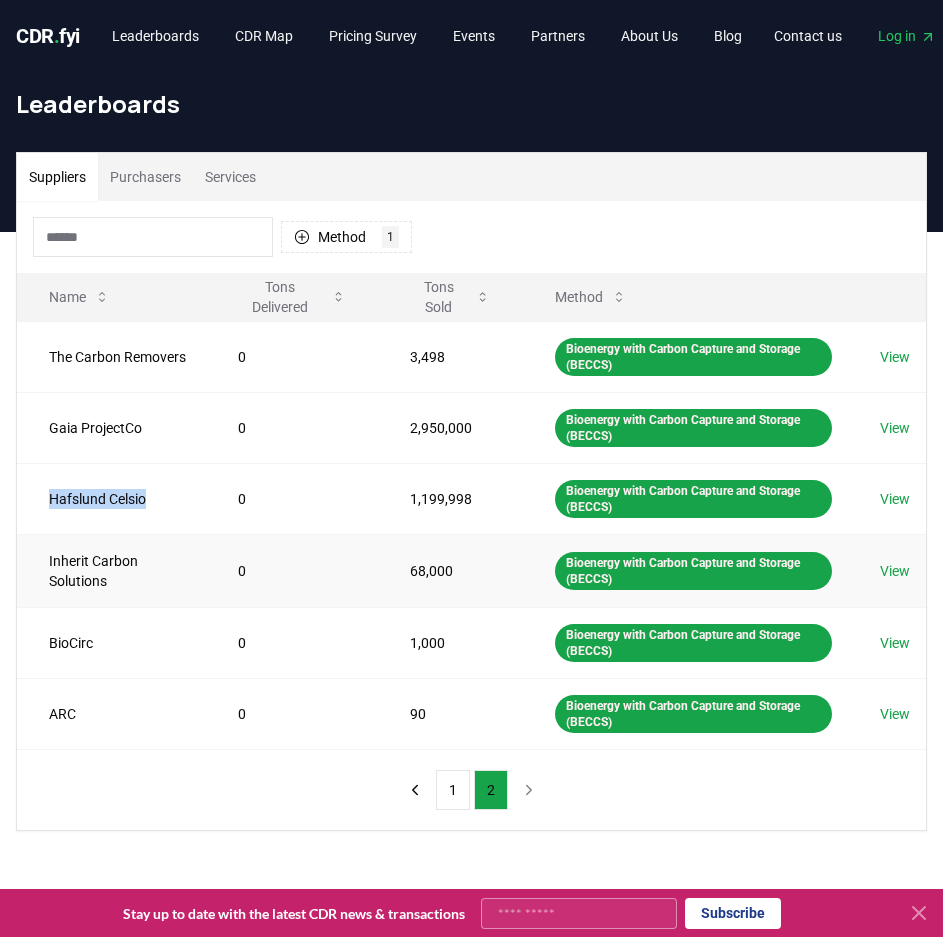 copy on "Hafslund Celsio" 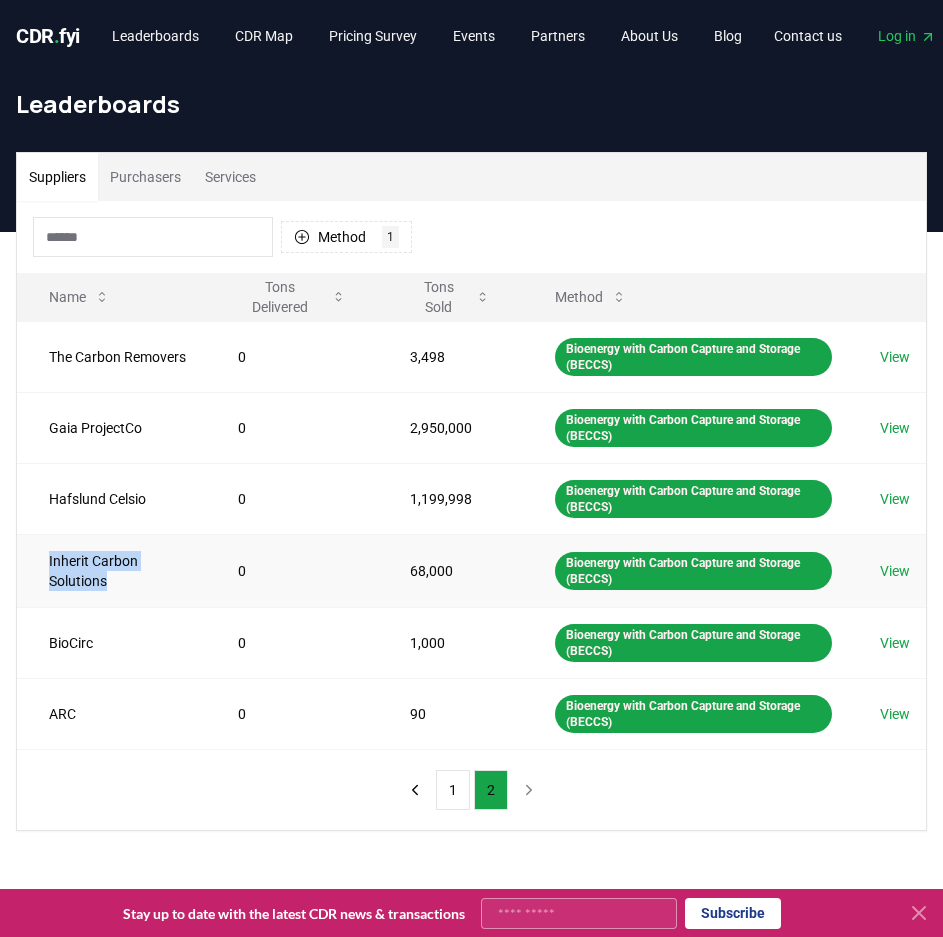 drag, startPoint x: 47, startPoint y: 561, endPoint x: 109, endPoint y: 586, distance: 66.85058 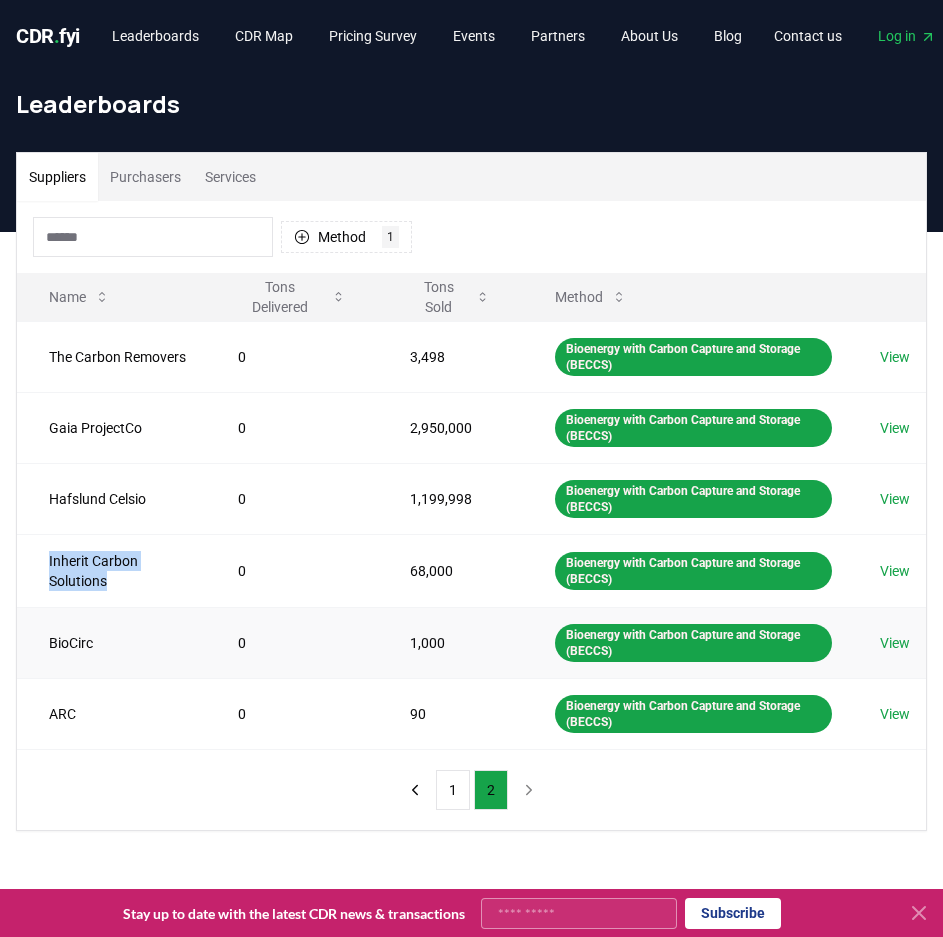 copy on "Inherit Carbon Solutions" 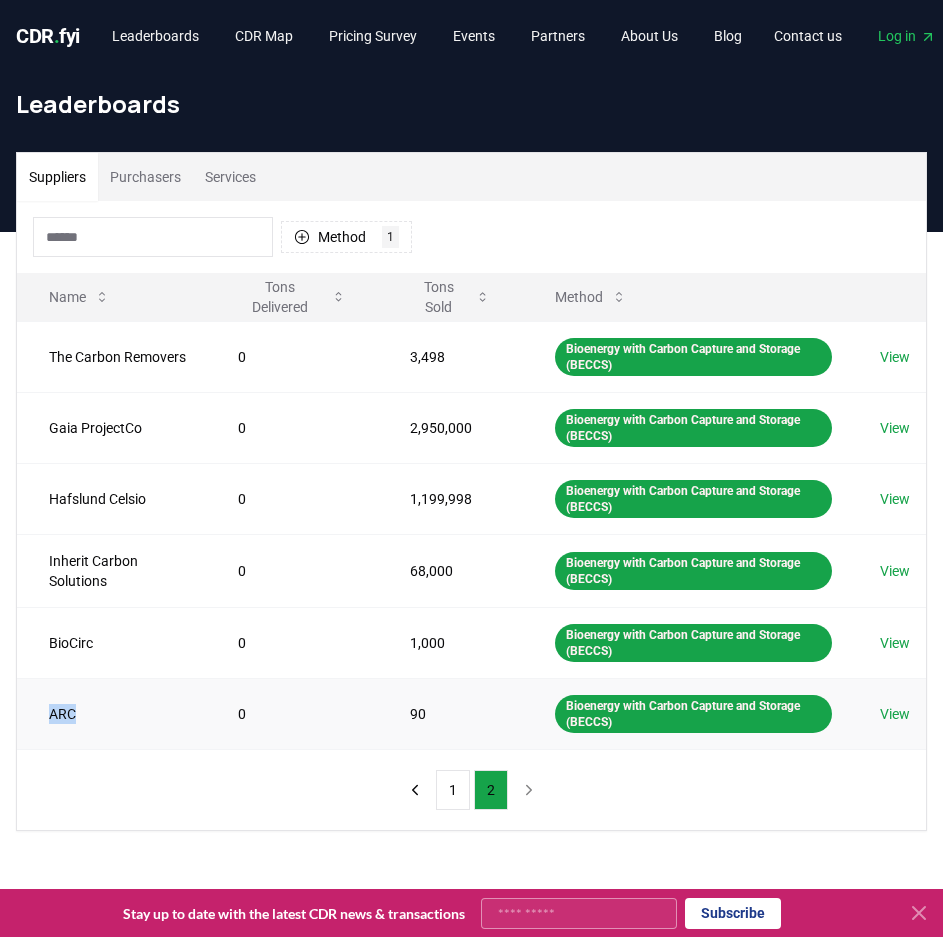 drag, startPoint x: 49, startPoint y: 717, endPoint x: 90, endPoint y: 714, distance: 41.109608 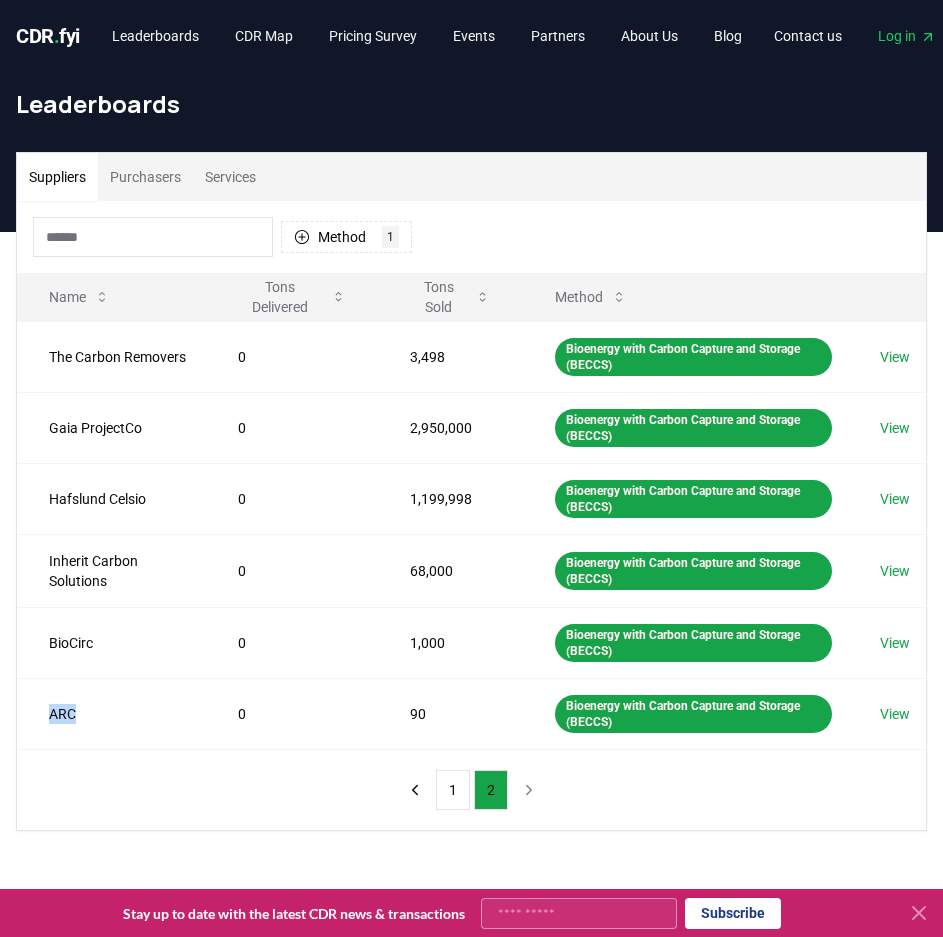 copy on "ARC" 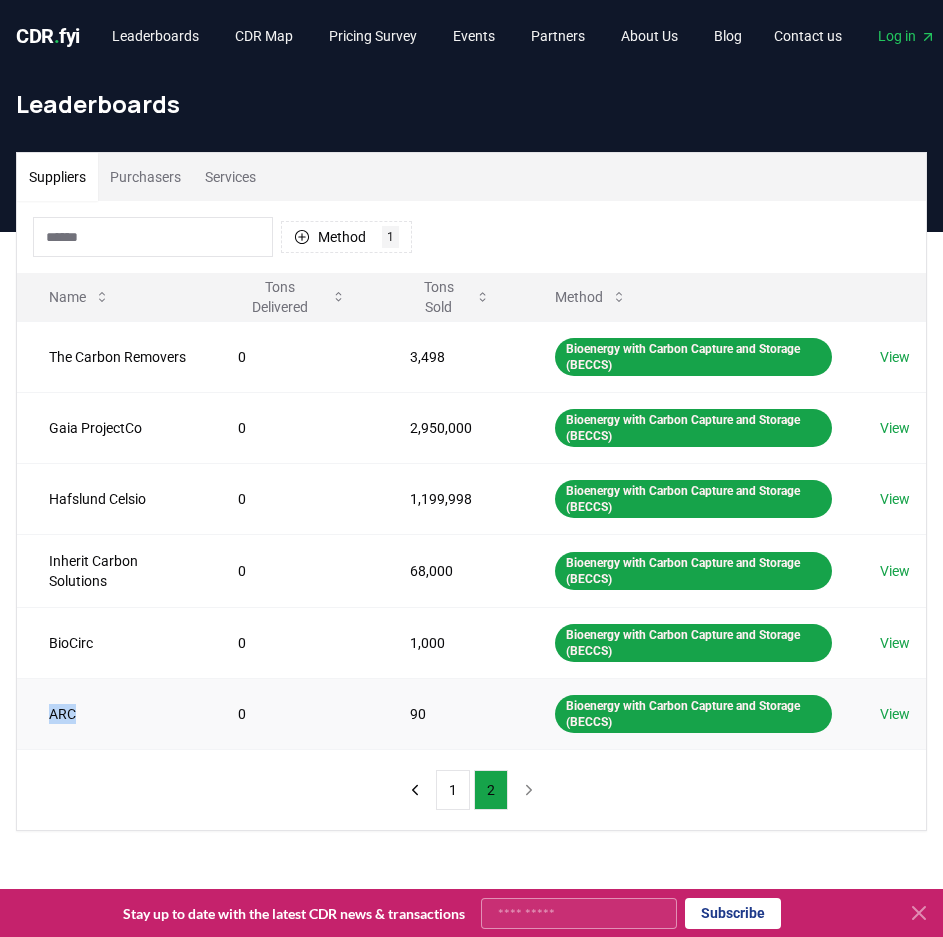 click on "View" at bounding box center [895, 714] 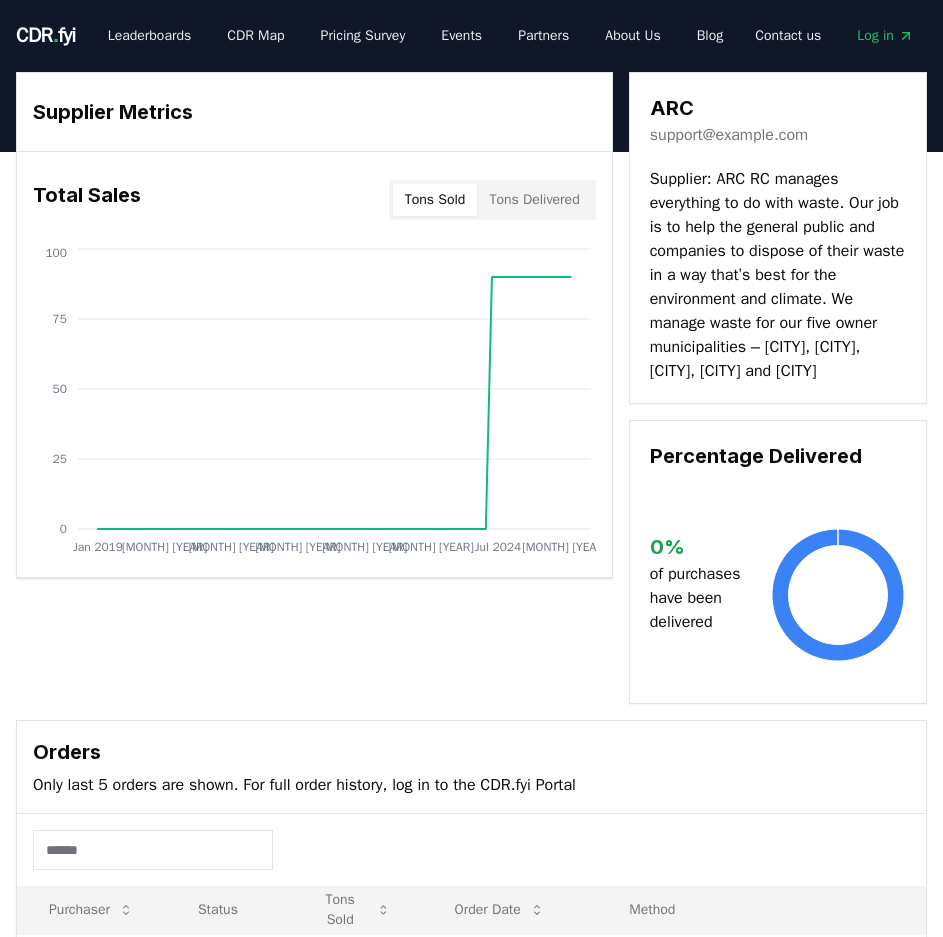 scroll, scrollTop: 0, scrollLeft: 0, axis: both 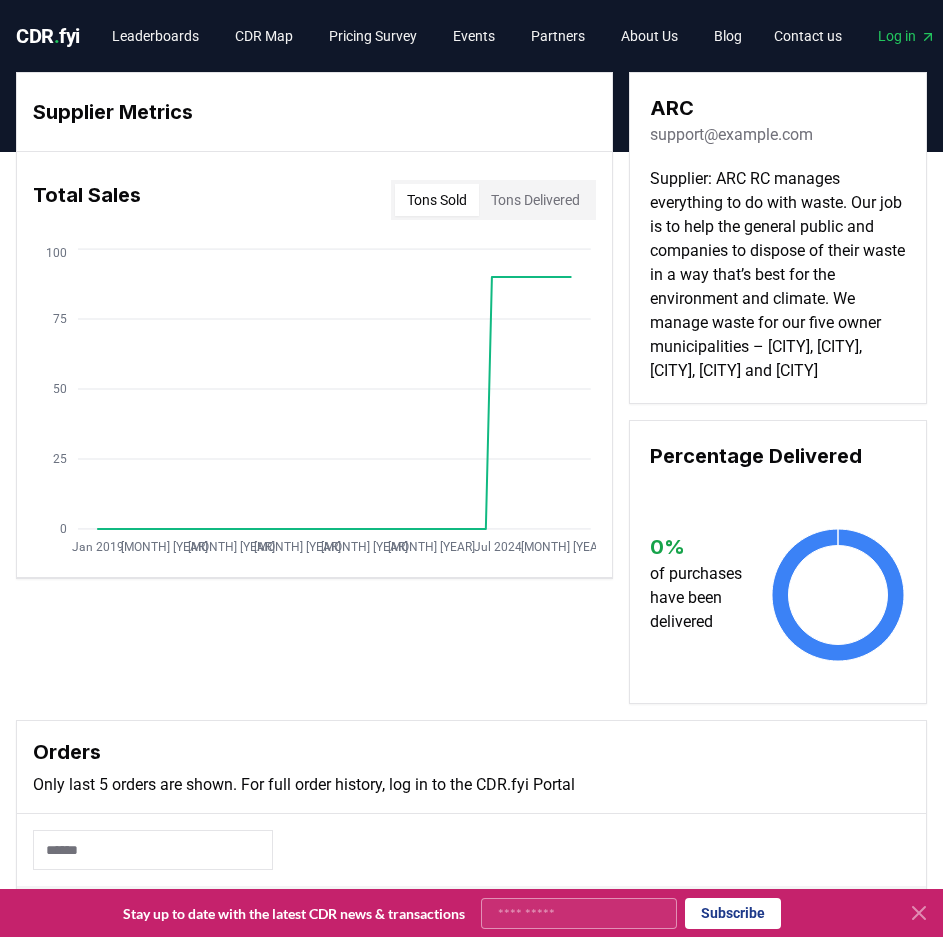 click on "a-r-c.dk" at bounding box center (731, 135) 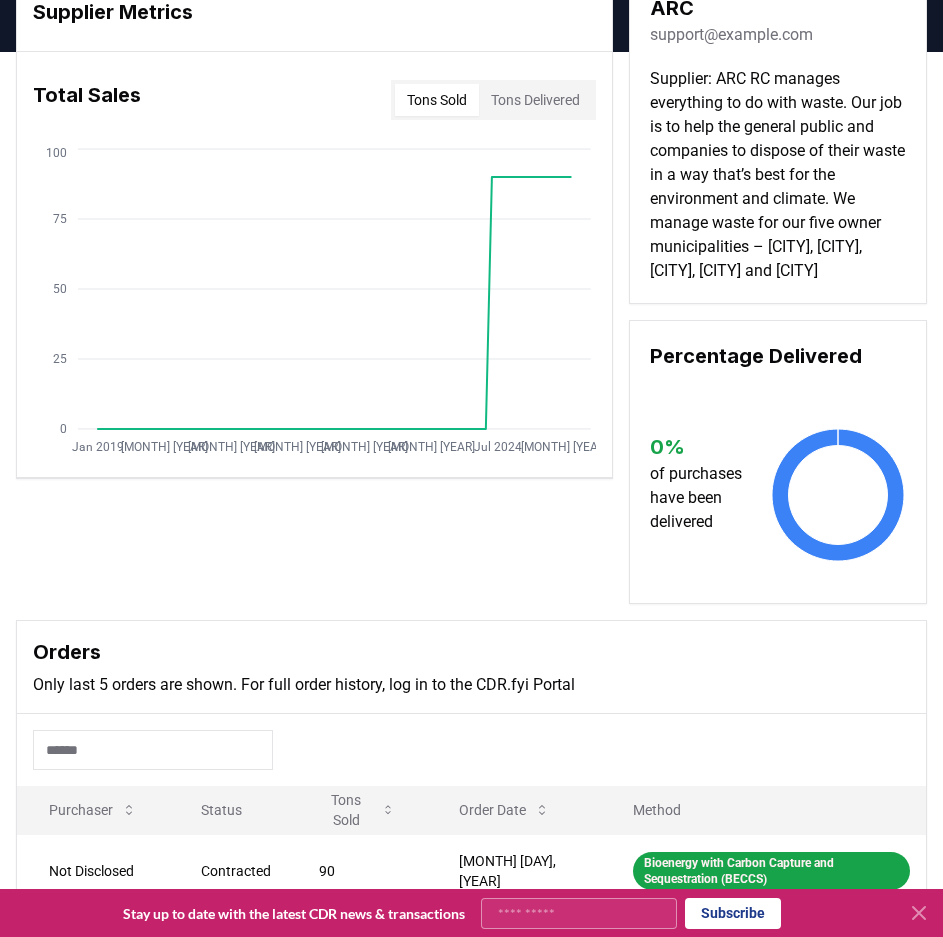 scroll, scrollTop: 0, scrollLeft: 0, axis: both 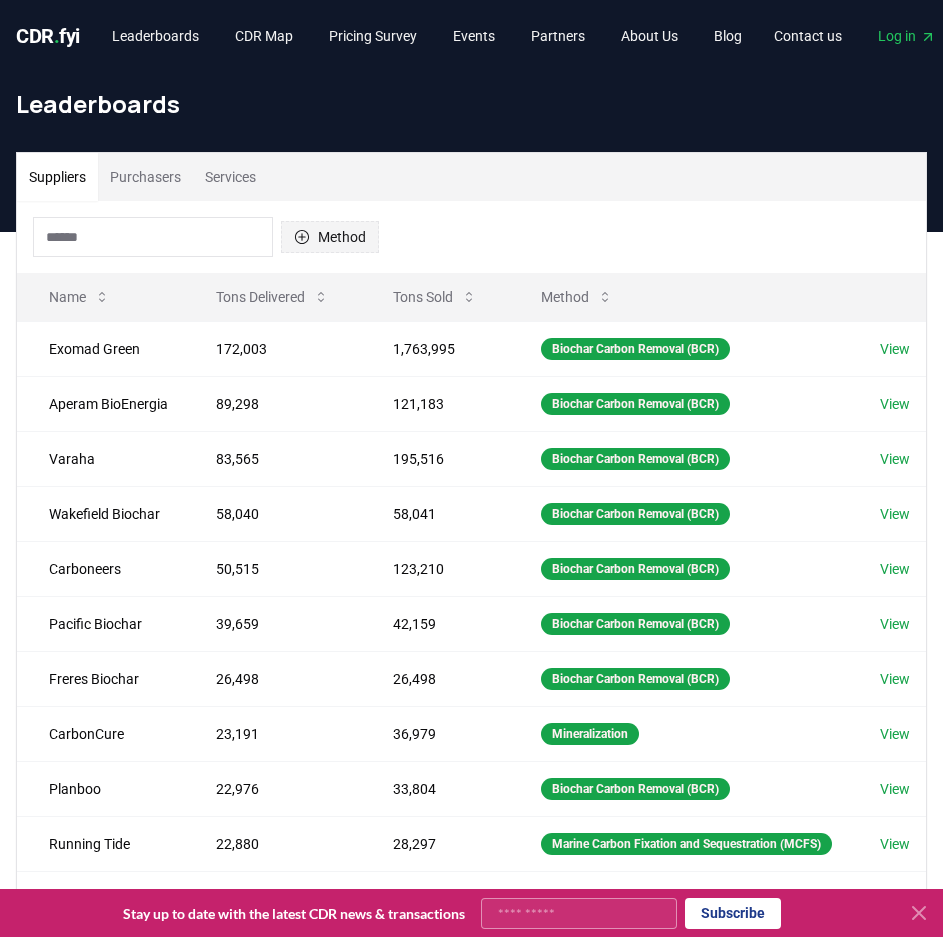 click on "Method" at bounding box center [330, 237] 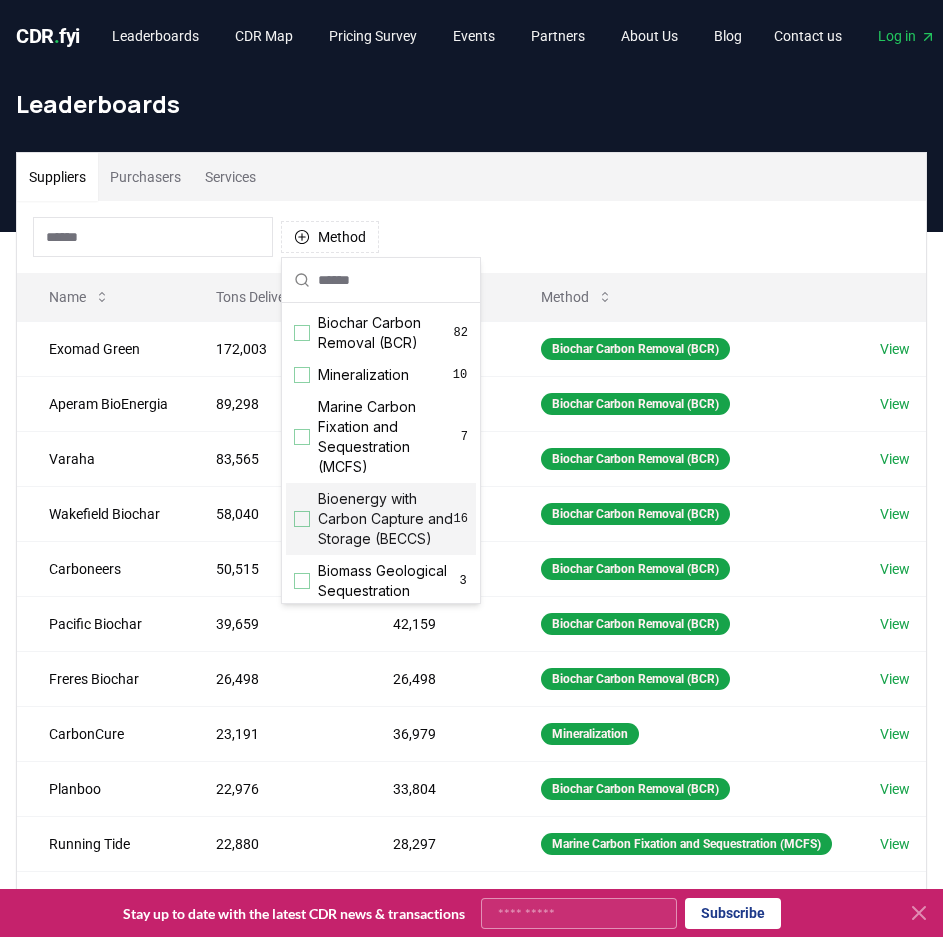 click on "Bioenergy with Carbon Capture and Storage (BECCS)" at bounding box center [386, 519] 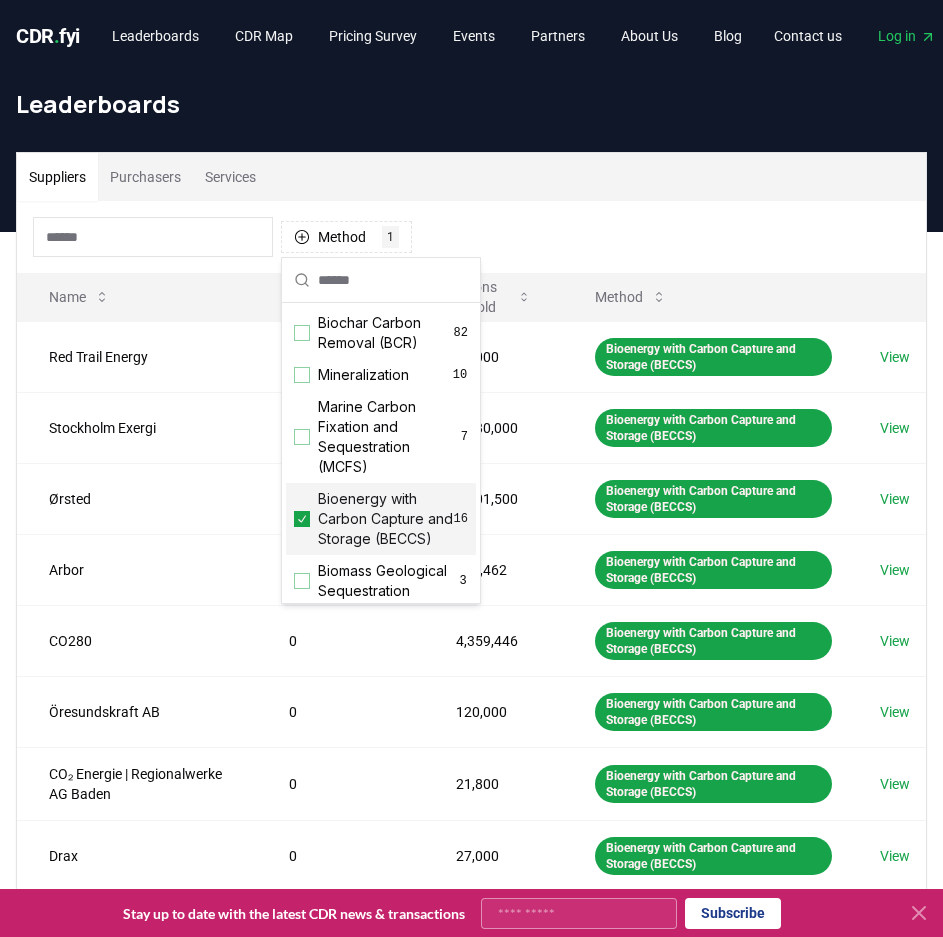 click on "Suppliers Purchasers Services Method 1 Bioenergy with Carbon Capture and Storage (BECCS) Name Tons Delivered Tons Sold Method Red Trail Energy 20,000 20,000 Bioenergy with Carbon Capture and Storage (BECCS) View Stockholm Exergi 0 5,080,000 Bioenergy with Carbon Capture and Storage (BECCS) View Ørsted 0 4,001,500 Bioenergy with Carbon Capture and Storage (BECCS) View Arbor 0 142,462 Bioenergy with Carbon Capture and Storage (BECCS) View CO280 0 4,359,446 Bioenergy with Carbon Capture and Storage (BECCS) View Öresundskraft AB 0 120,000 Bioenergy with Carbon Capture and Storage (BECCS) View CO₂ Energie | Regionalwerke AG Baden 0 21,800 Bioenergy with Carbon Capture and Storage (BECCS) View Drax 0 27,000 Bioenergy with Carbon Capture and Storage (BECCS) View Elimini 0 3,130 Bioenergy with Carbon Capture and Storage (BECCS) View AtmosClear 0 6,750,000 Bioenergy with Carbon Capture and Storage (BECCS) View 1 2" at bounding box center (471, 633) 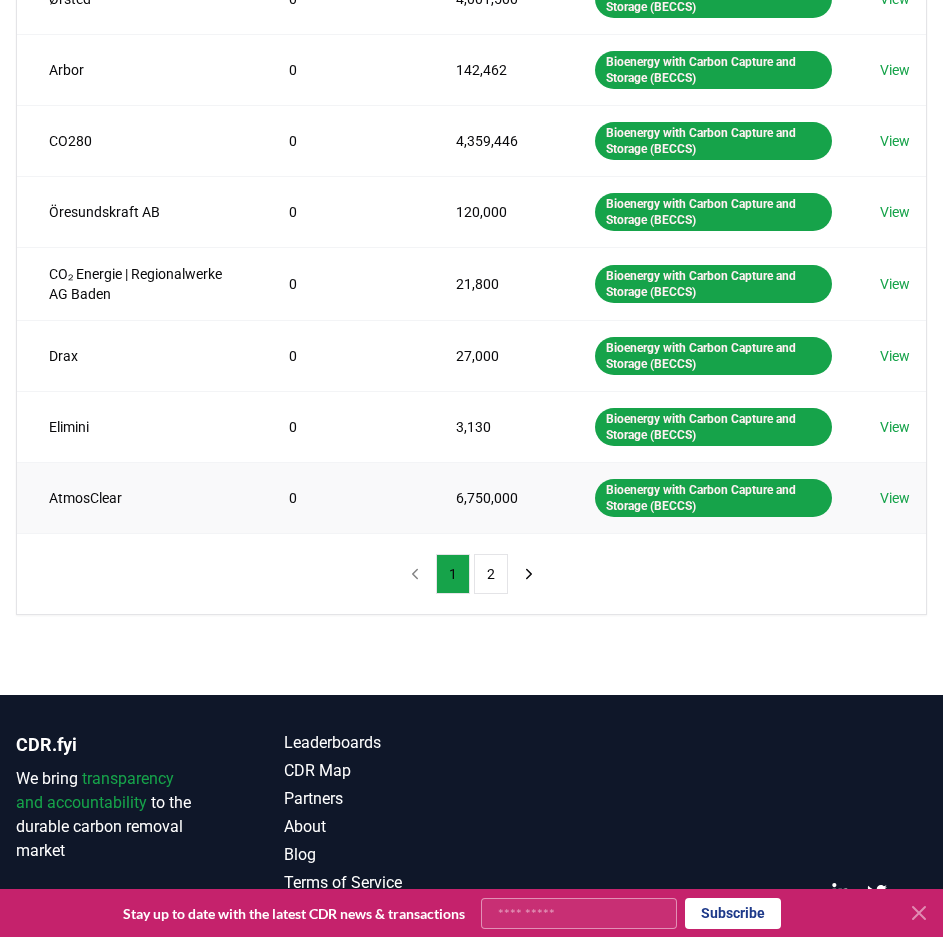 scroll, scrollTop: 550, scrollLeft: 0, axis: vertical 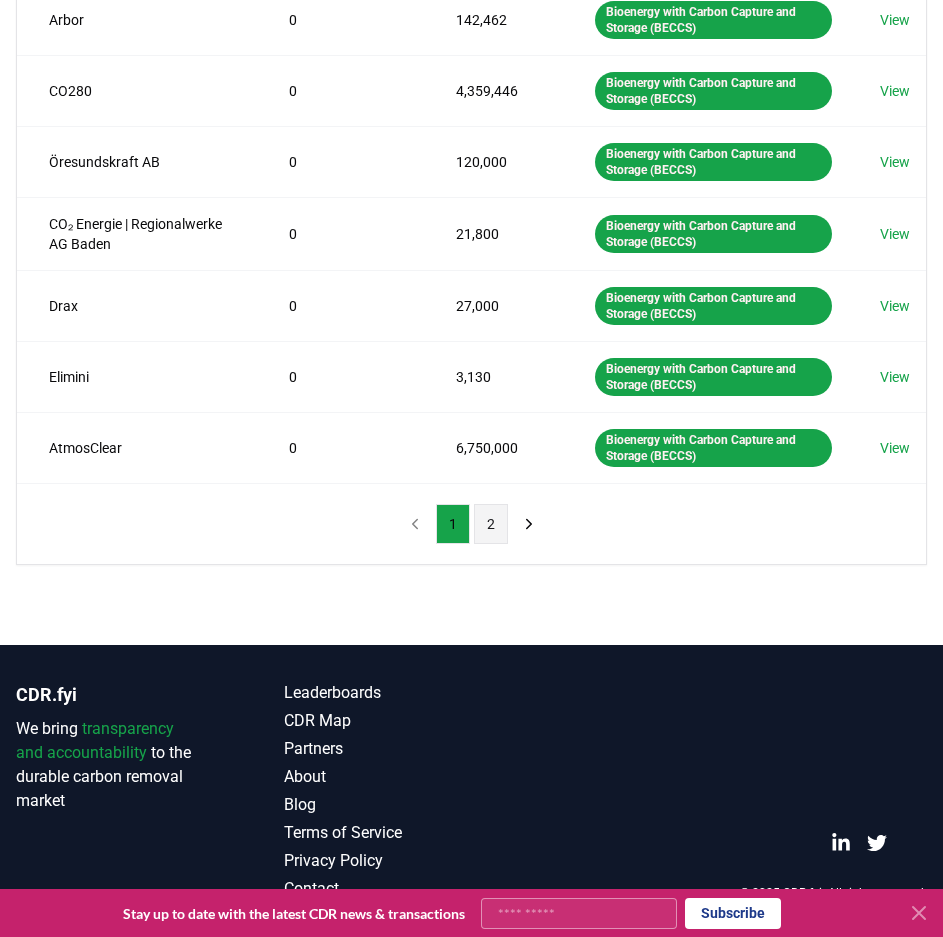 click on "2" at bounding box center (491, 524) 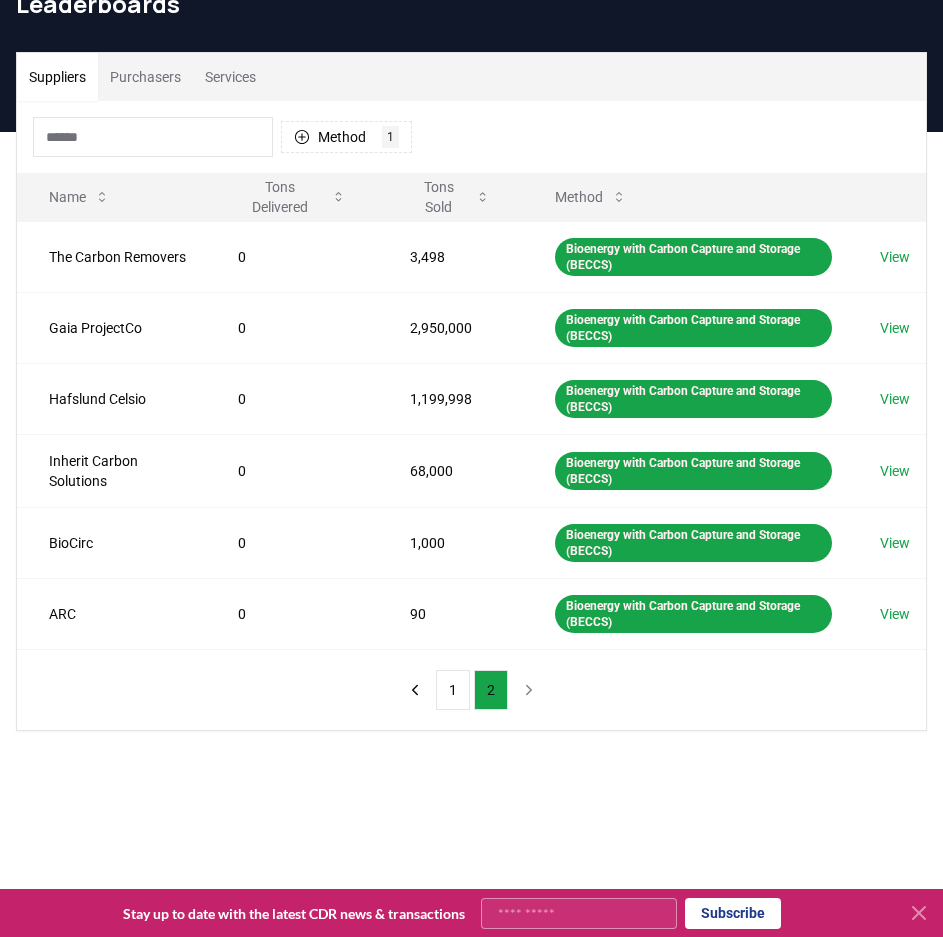 scroll, scrollTop: 200, scrollLeft: 0, axis: vertical 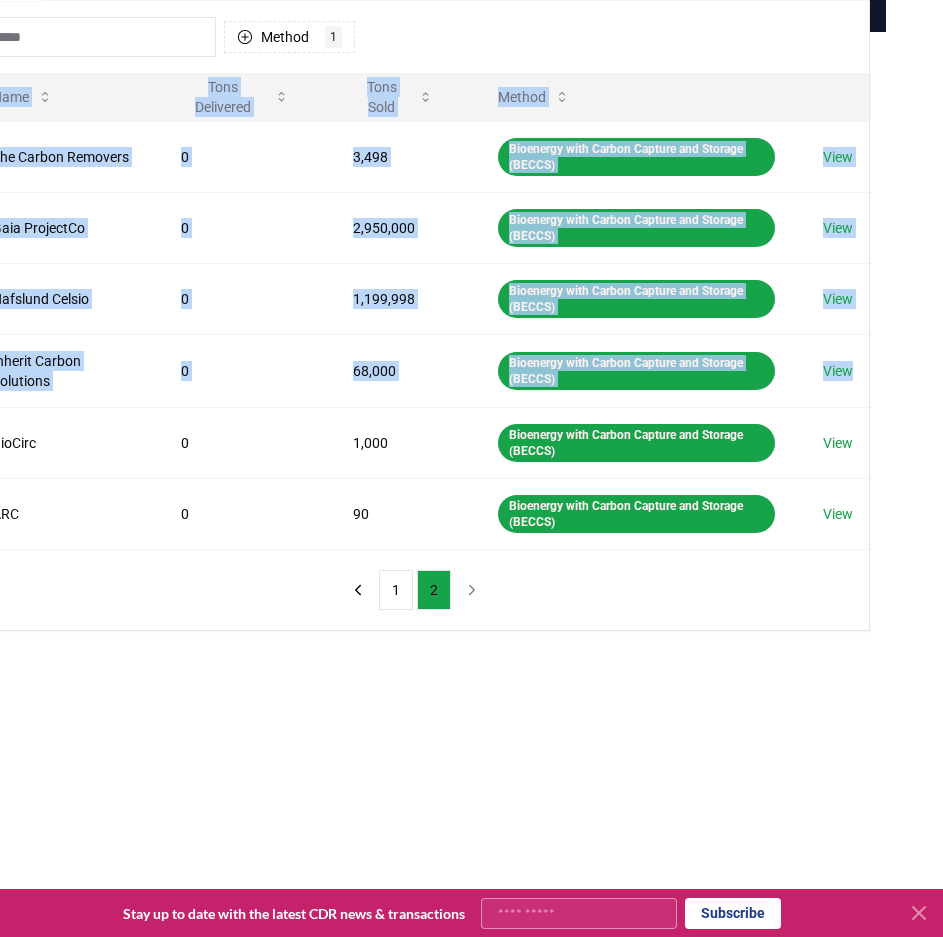 drag, startPoint x: 894, startPoint y: 375, endPoint x: 930, endPoint y: 456, distance: 88.63972 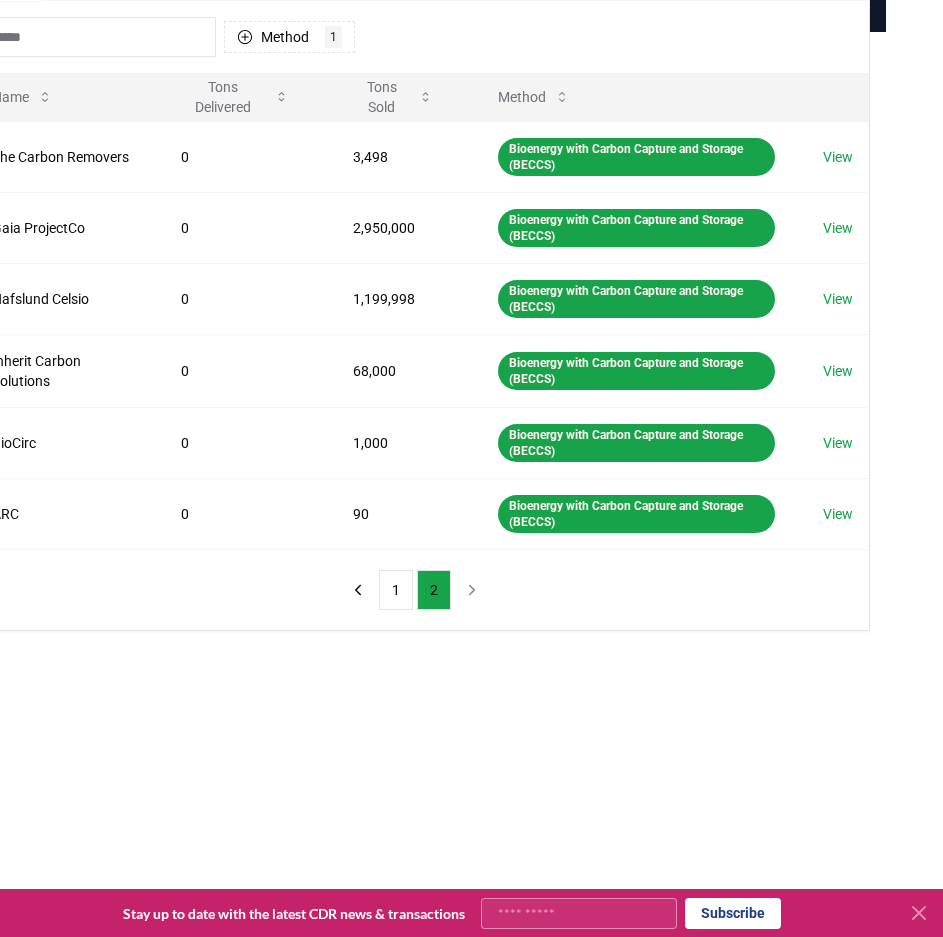click on "CDR . fyi Leaderboards CDR Map Pricing Survey Events Partners About Us Blog Contact us Log in Search Leaderboards Suppliers Purchasers Services Method 1 Bioenergy with Carbon Capture and Storage (BECCS) Name Tons Delivered Tons Sold Method The Carbon Removers 0 3,498 Bioenergy with Carbon Capture and Storage (BECCS) View Gaia ProjectCo 0 2,950,000 Bioenergy with Carbon Capture and Storage (BECCS) View Hafslund Celsio 0 1,199,998 Bioenergy with Carbon Capture and Storage (BECCS) View Inherit Carbon Solutions 0 68,000 Bioenergy with Carbon Capture and Storage (BECCS) View BioCirc 0 1,000 Bioenergy with Carbon Capture and Storage (BECCS) View ARC 0 90 Bioenergy with Carbon Capture and Storage (BECCS) View 1 2 CDR.fyi We bring   transparency and accountability   to the durable carbon removal market Leaderboards CDR Map Partners About Blog Terms of Service Privacy Policy Contact © 2025 CDR.fyi. All rights reserved." at bounding box center [414, 530] 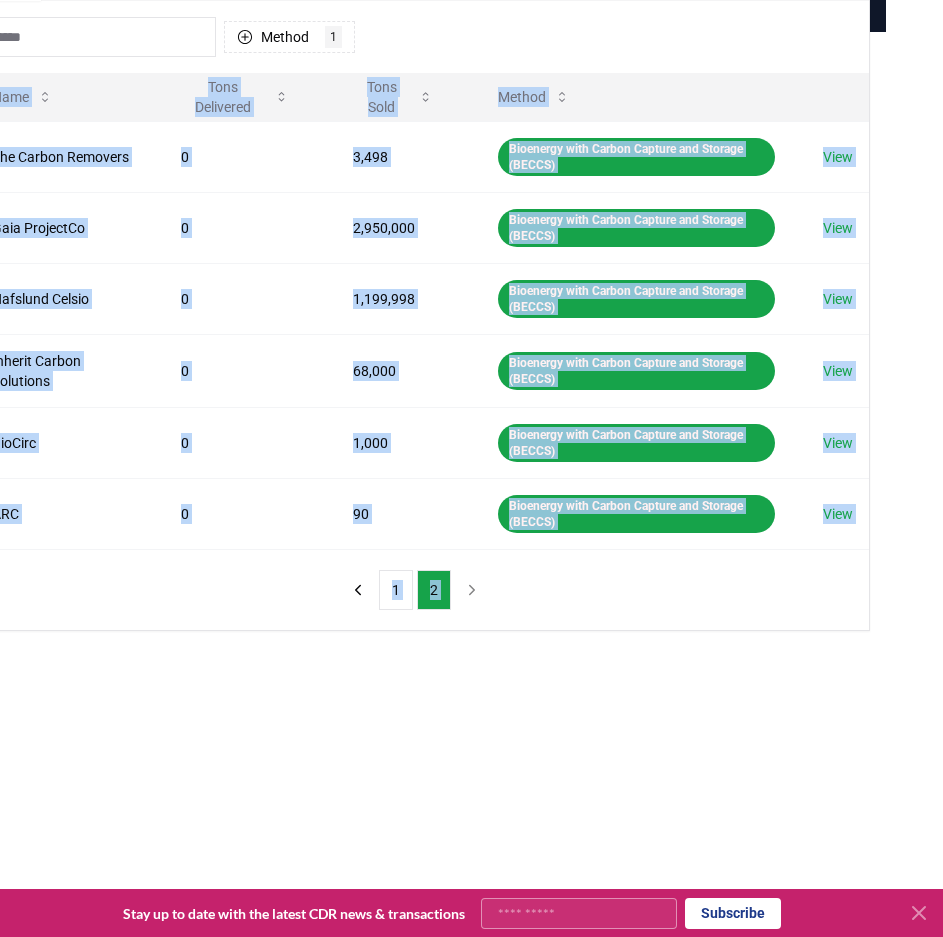 scroll, scrollTop: 200, scrollLeft: 0, axis: vertical 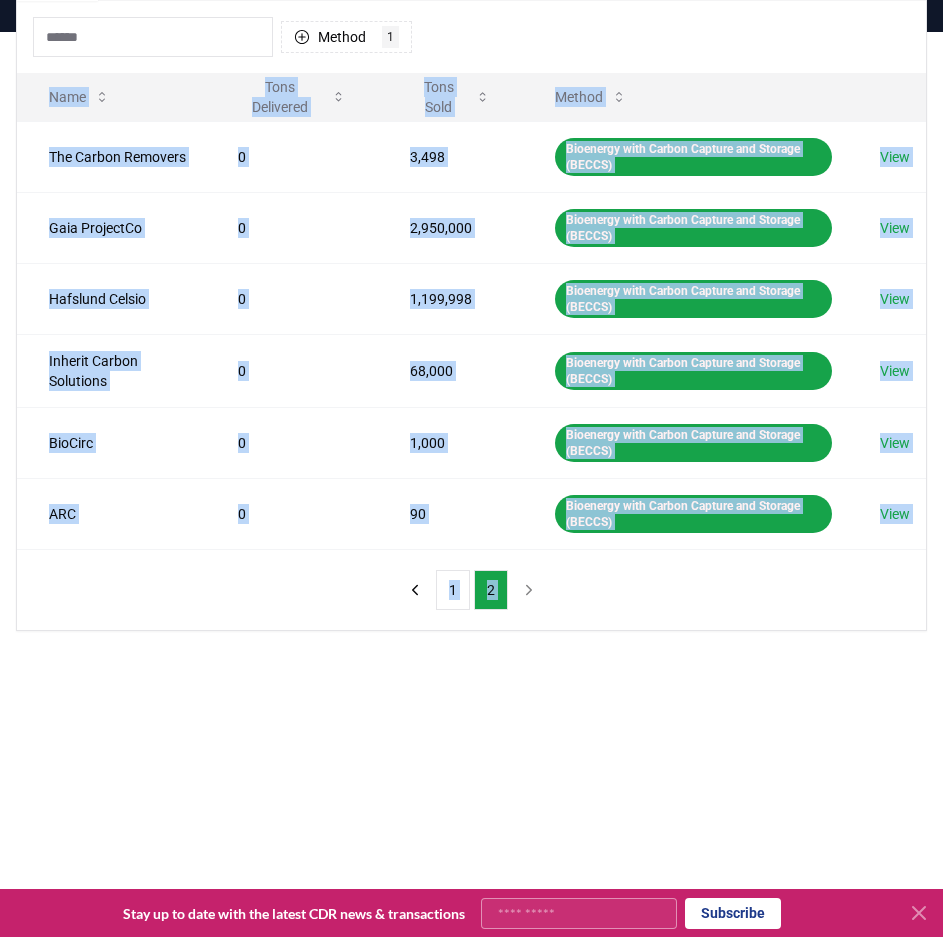 drag, startPoint x: 556, startPoint y: 766, endPoint x: -1, endPoint y: 639, distance: 571.29504 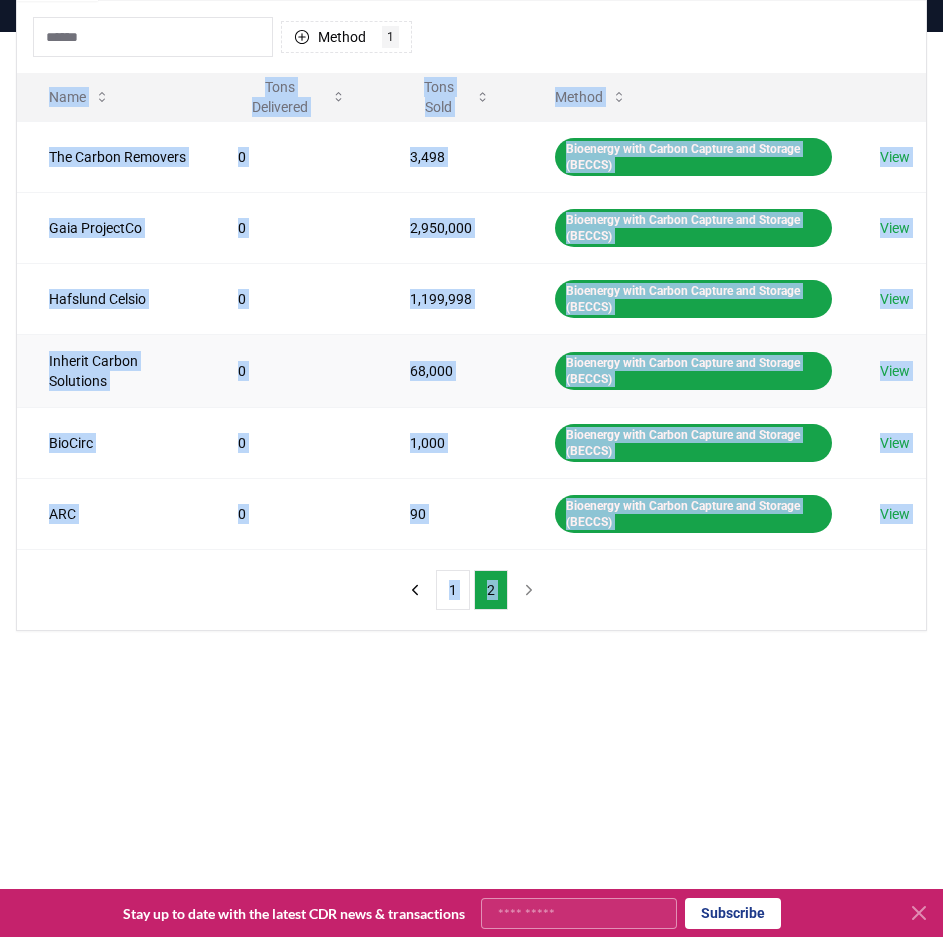 click on "Inherit Carbon Solutions" at bounding box center [111, 370] 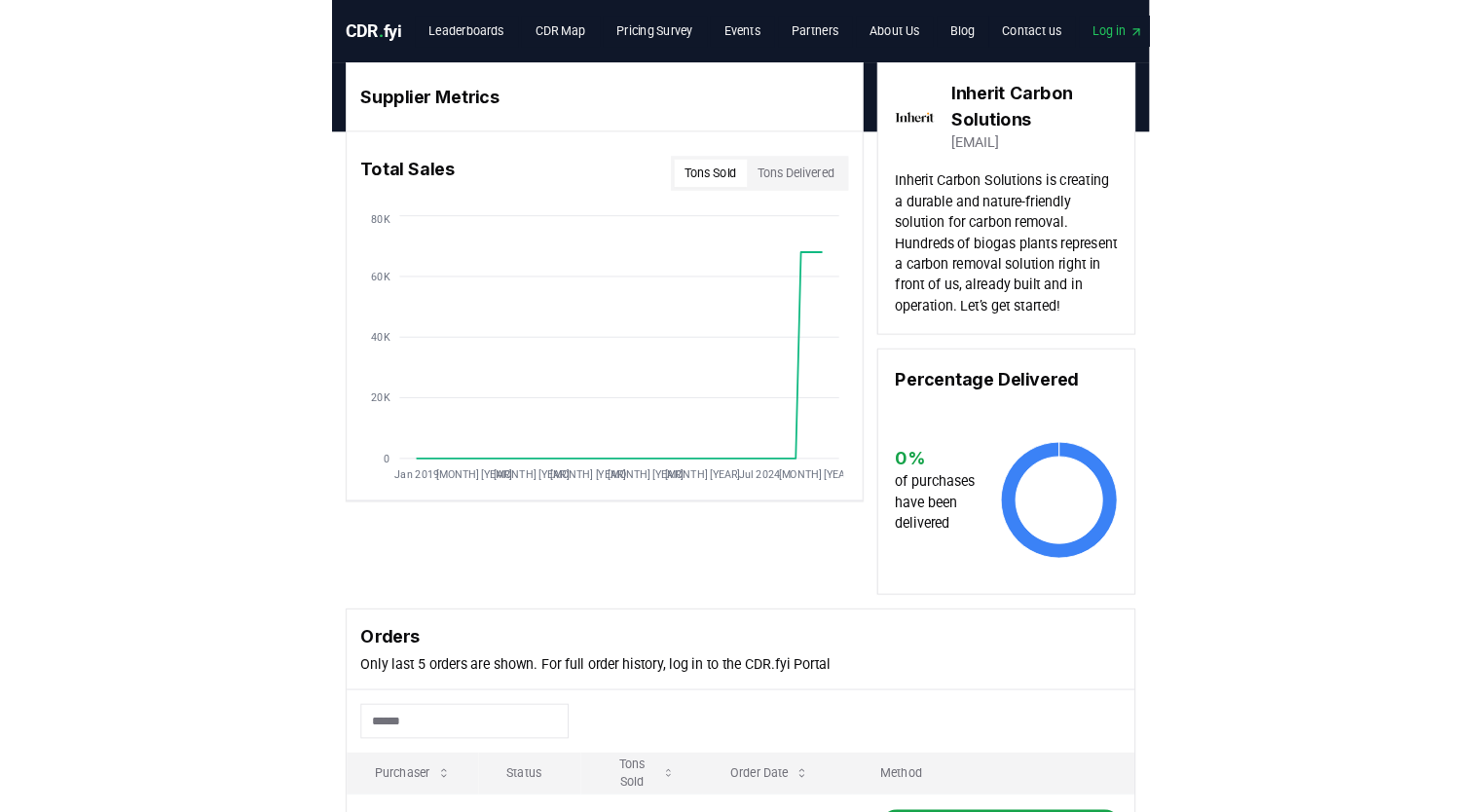 scroll, scrollTop: 0, scrollLeft: 0, axis: both 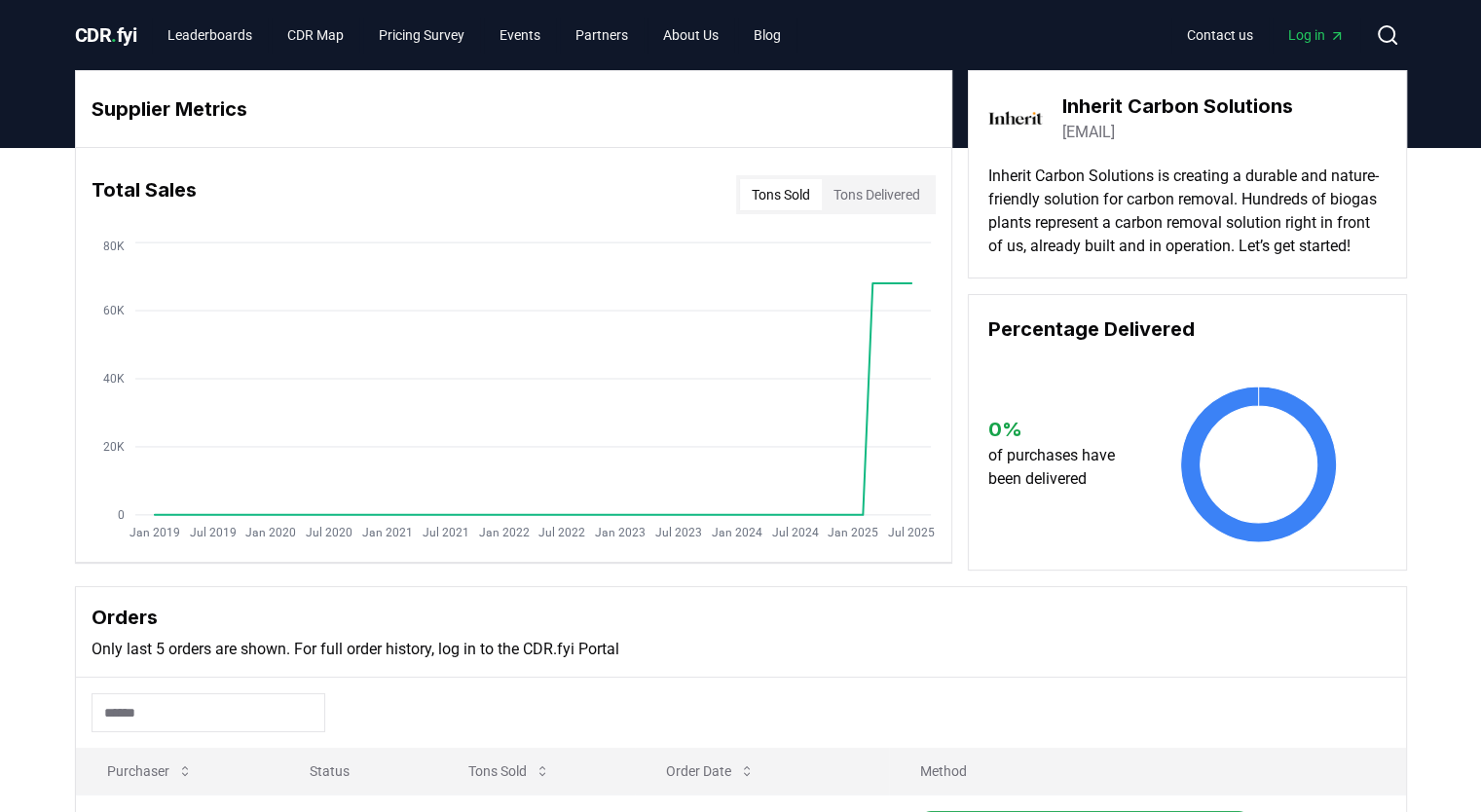 click on "inheritcarbonsolutions.com" at bounding box center (1089, 132) 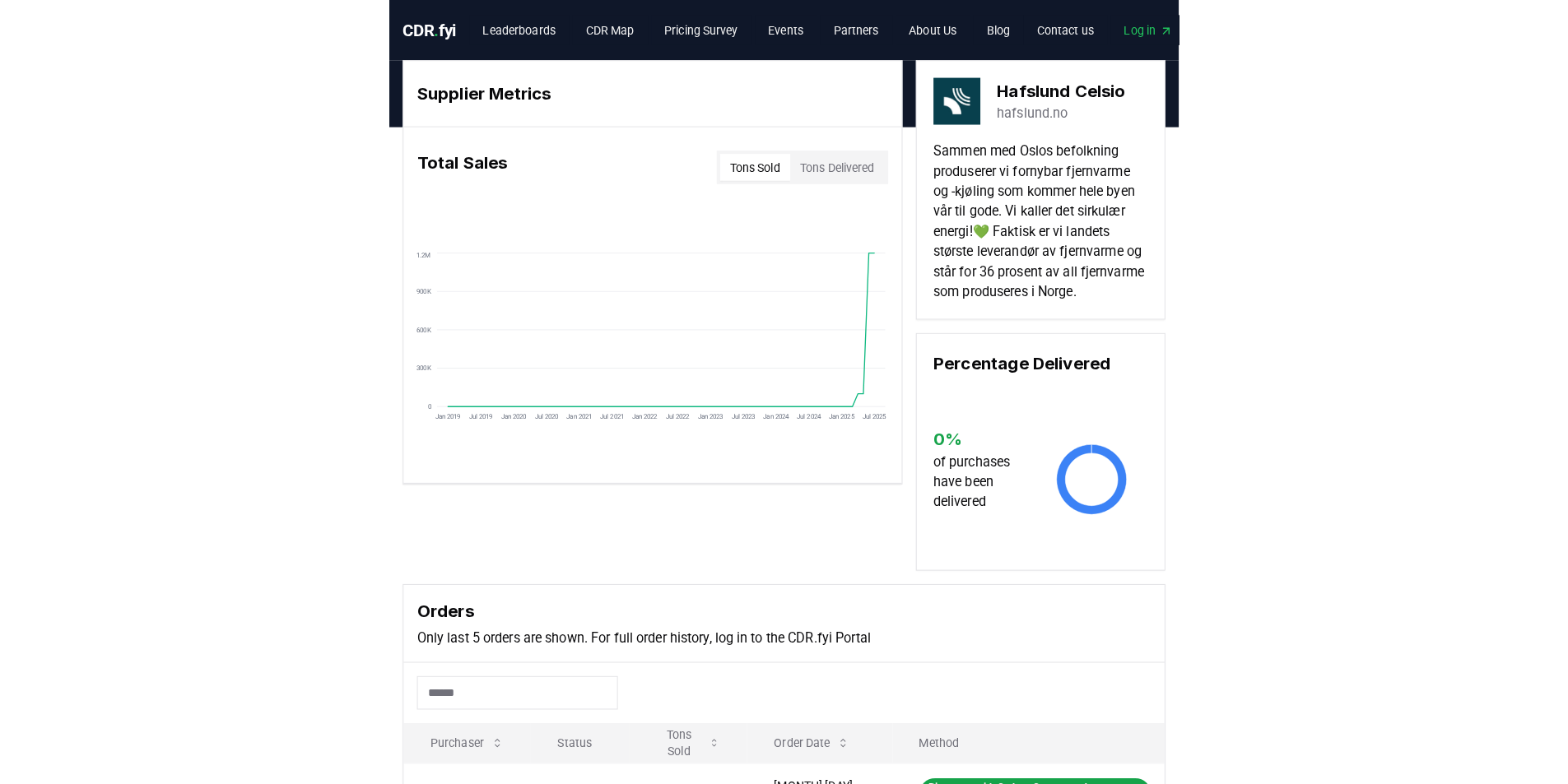 scroll, scrollTop: 0, scrollLeft: 0, axis: both 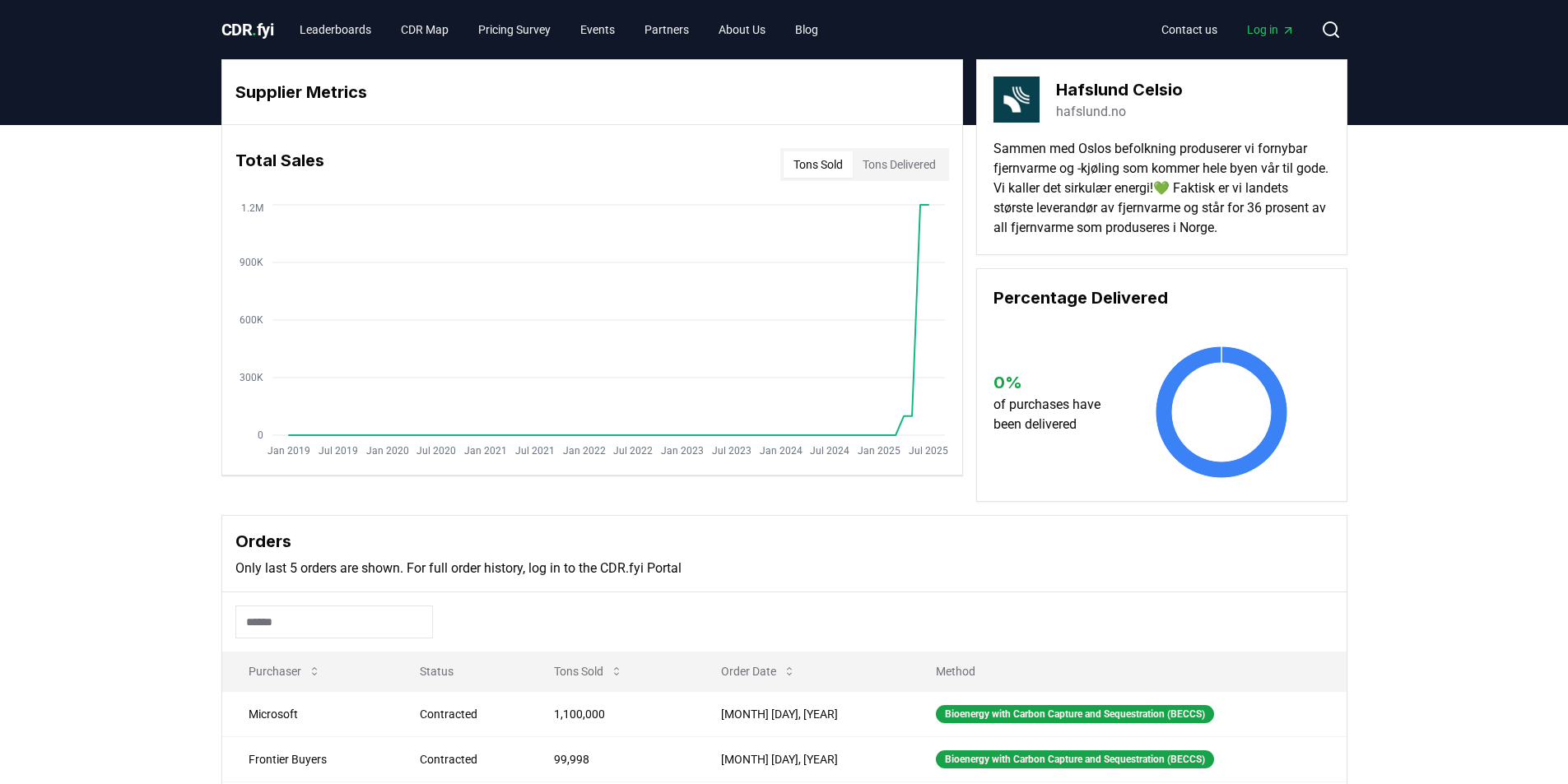 click on "hafslund.no" at bounding box center [1091, 112] 